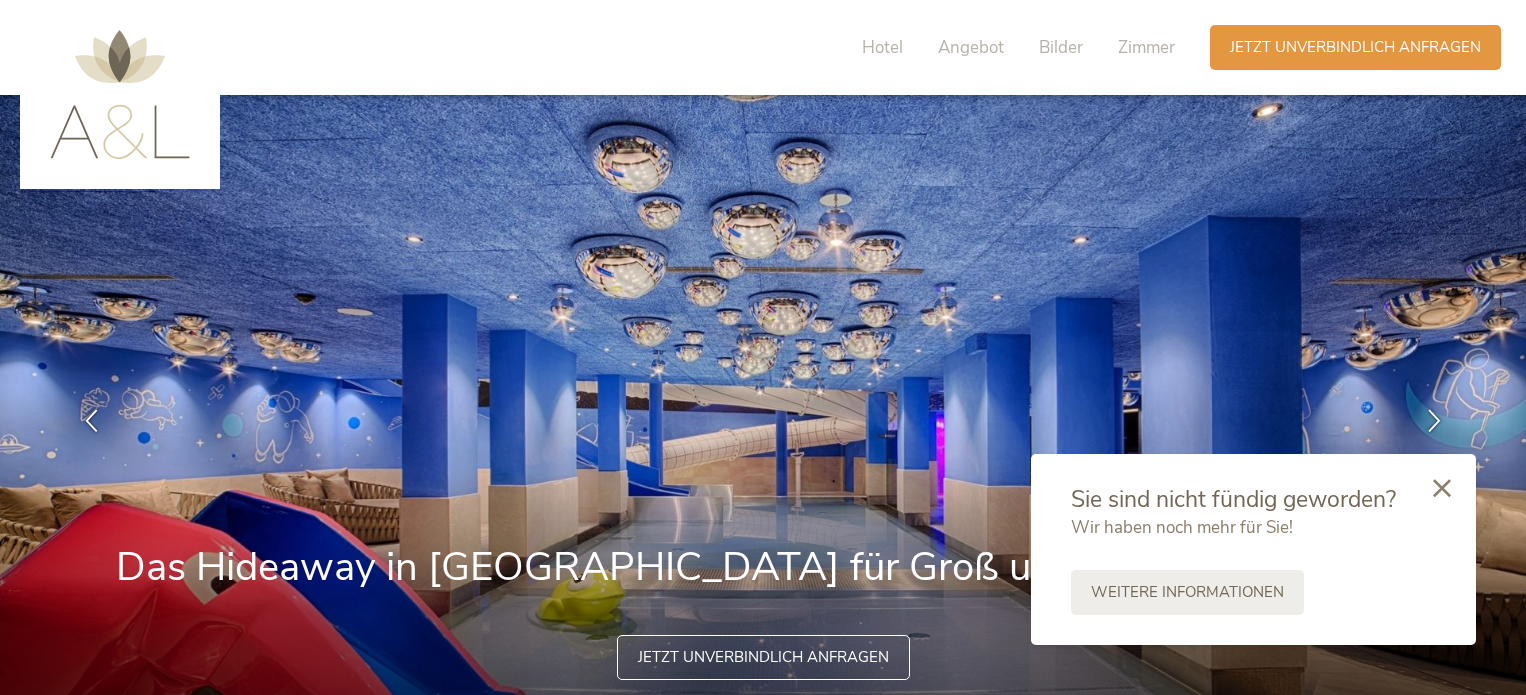 scroll, scrollTop: 0, scrollLeft: 0, axis: both 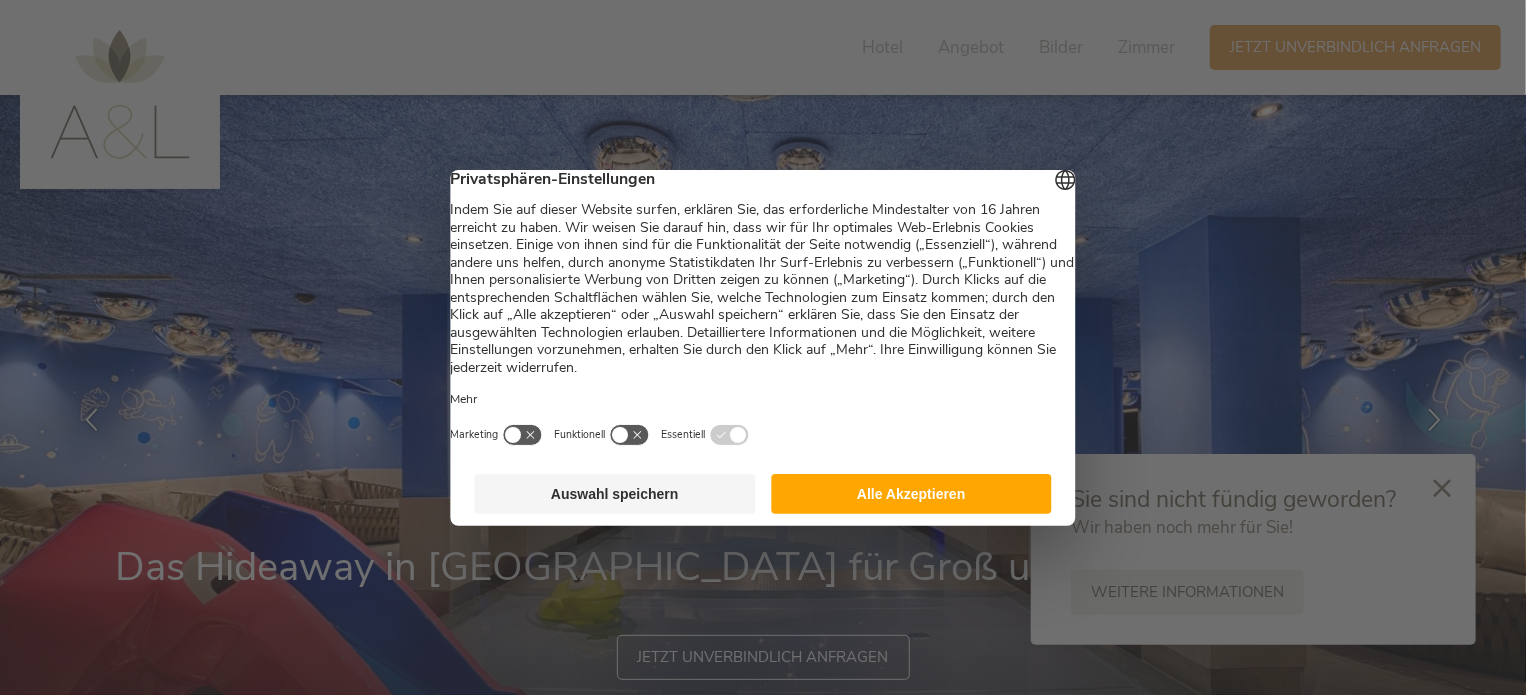 click on "Alle Akzeptieren" at bounding box center [911, 494] 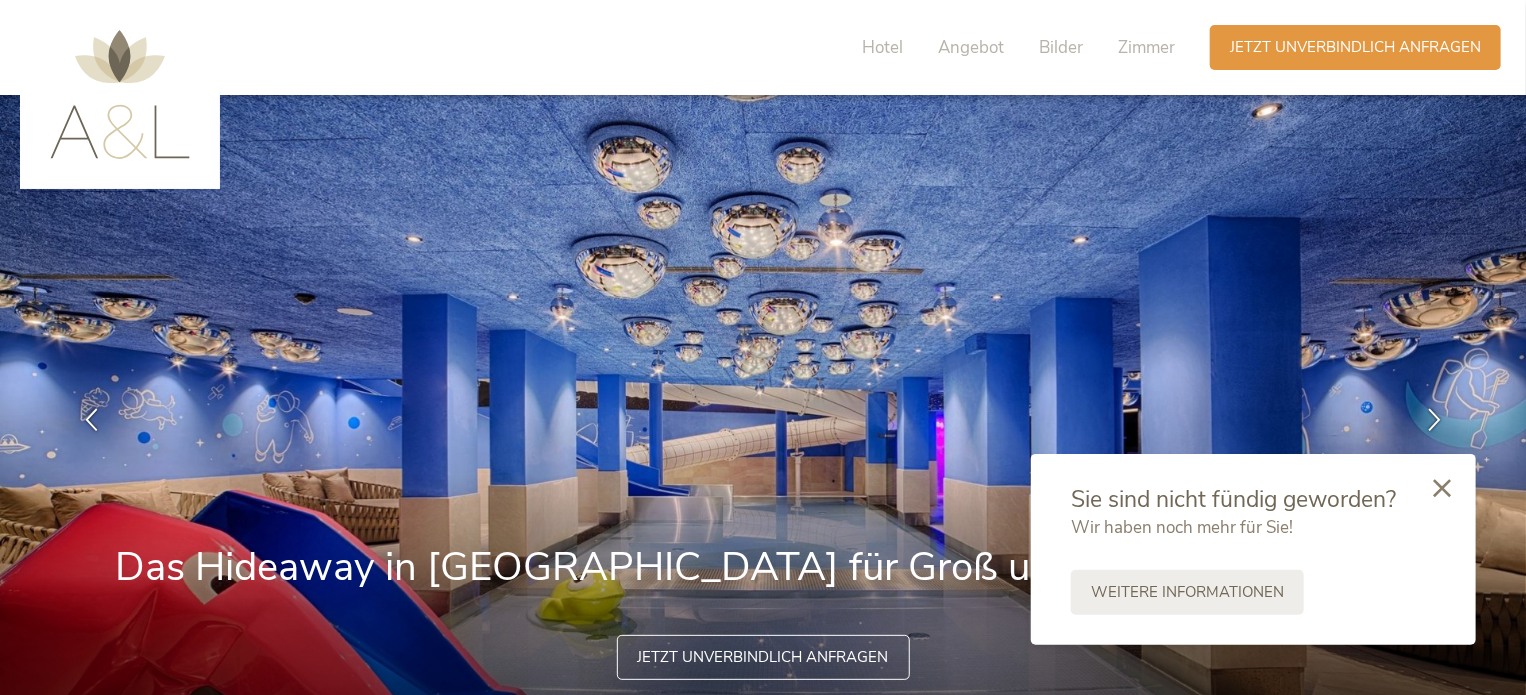 scroll, scrollTop: 0, scrollLeft: 0, axis: both 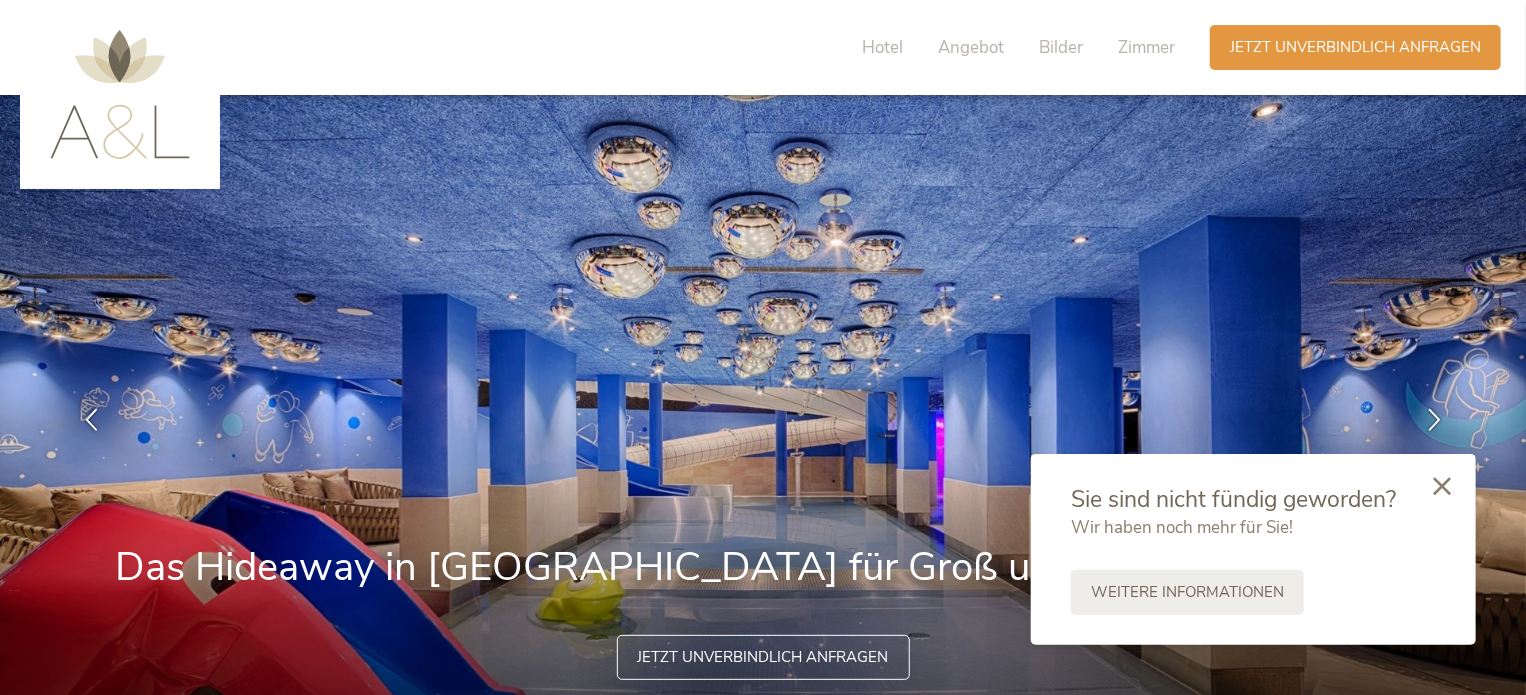 click at bounding box center (1442, 487) 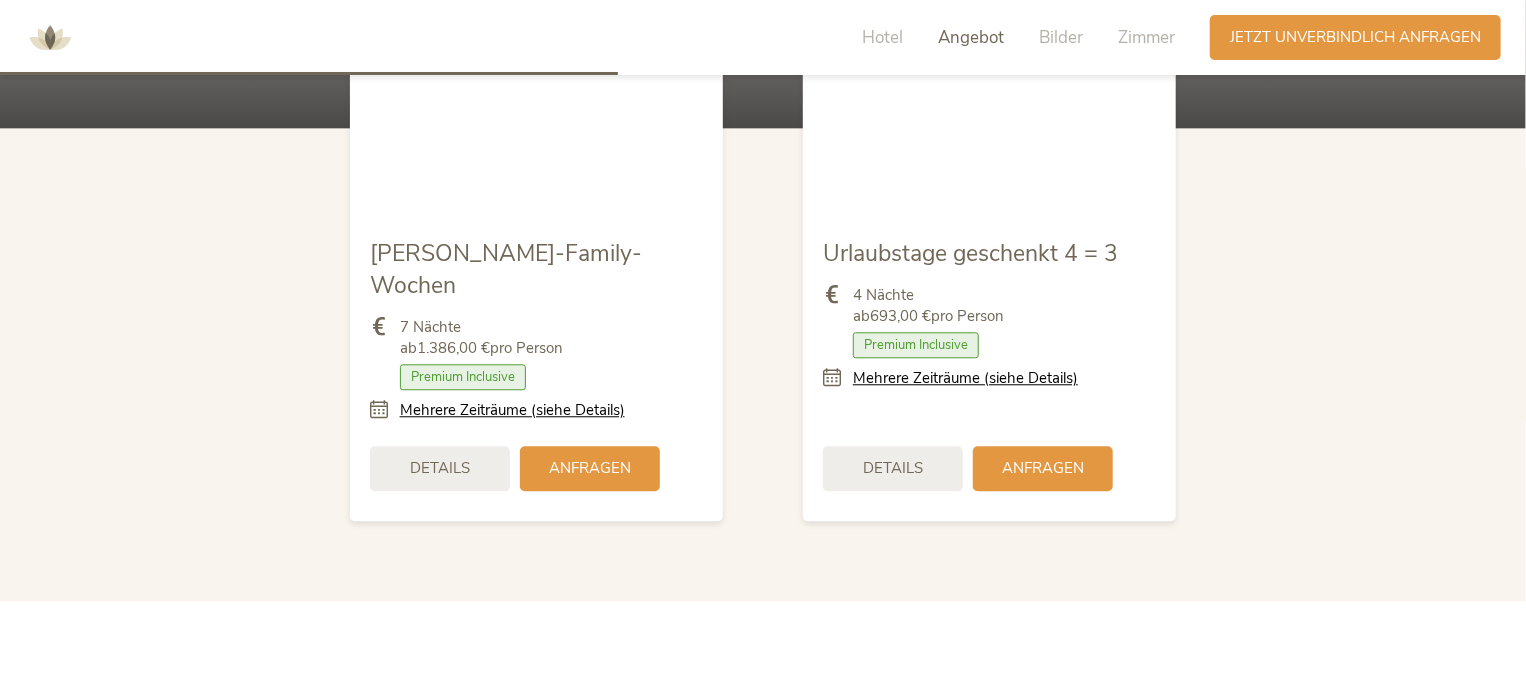 scroll, scrollTop: 2382, scrollLeft: 0, axis: vertical 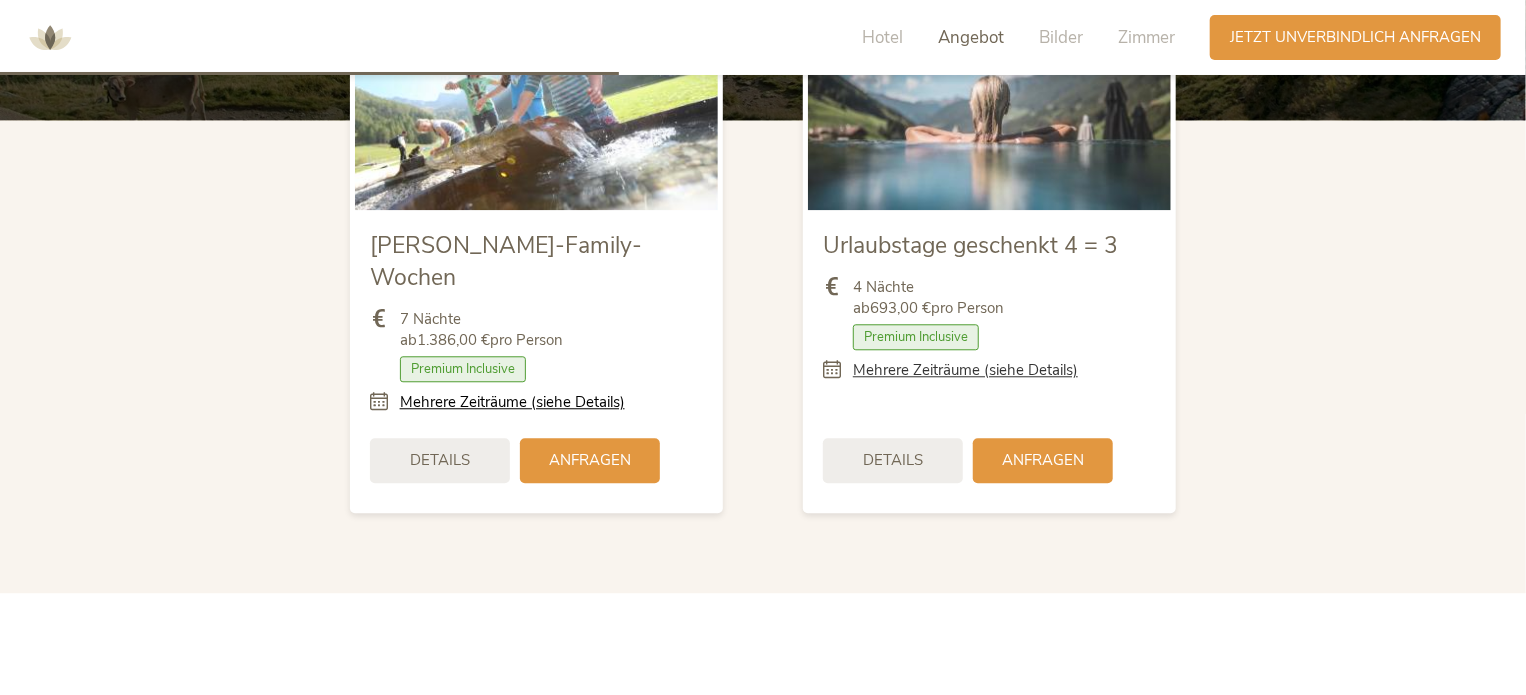 click on "Mehrere Zeiträume (siehe Details)" at bounding box center (965, 370) 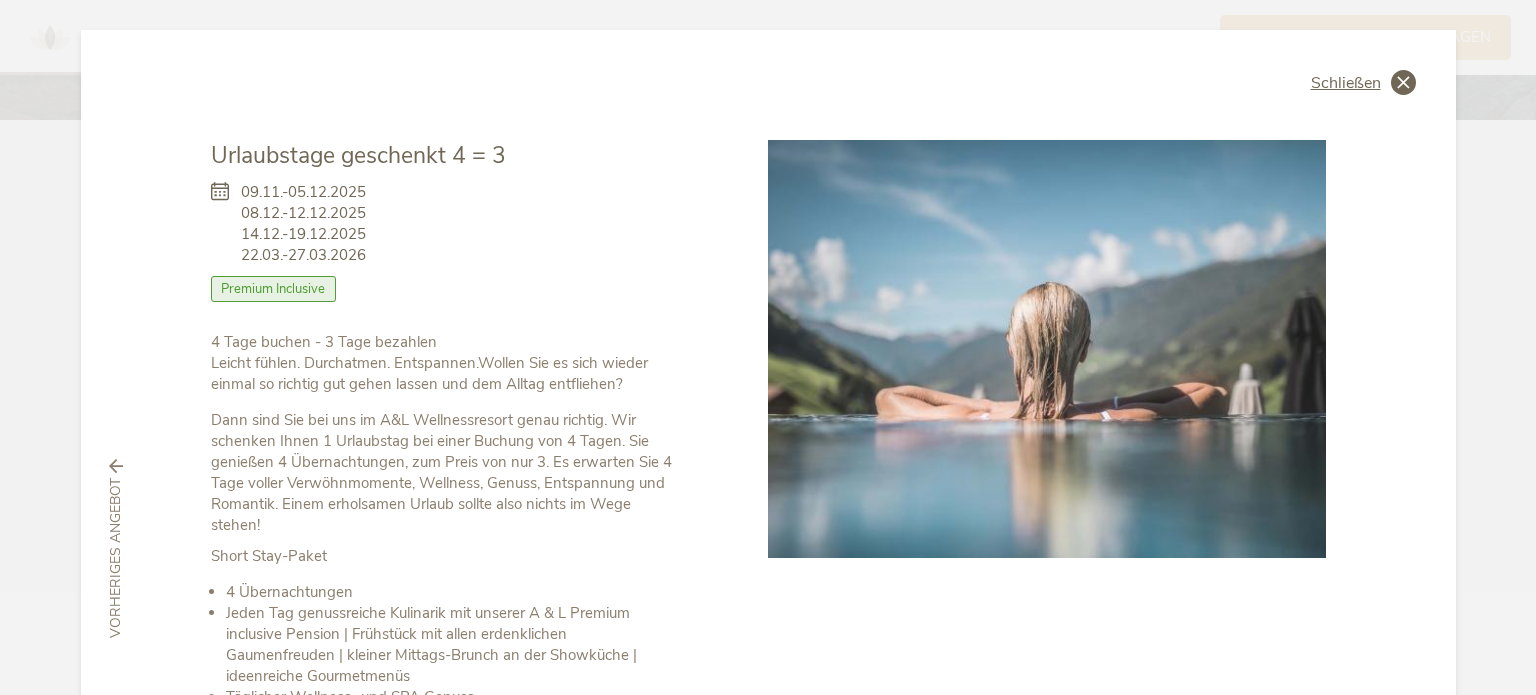 click at bounding box center [1403, 82] 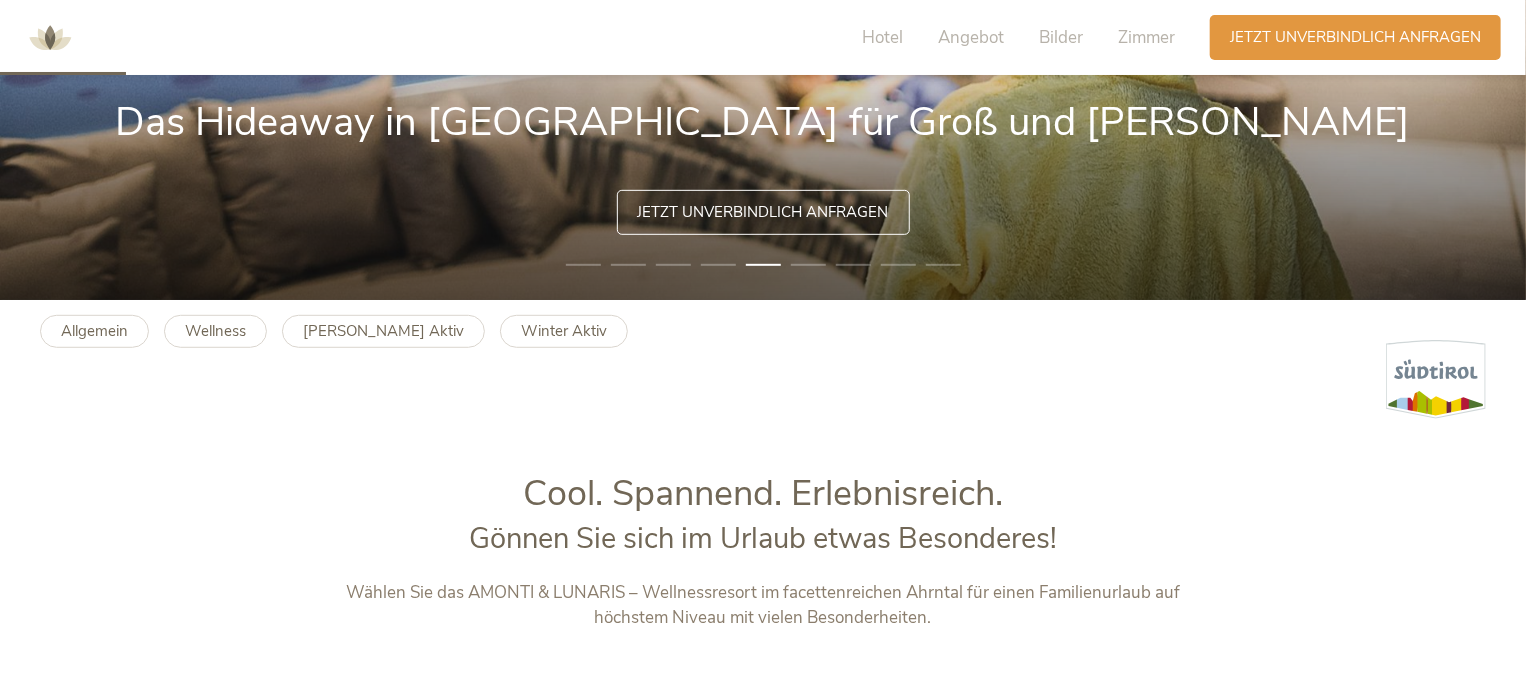 scroll, scrollTop: 430, scrollLeft: 0, axis: vertical 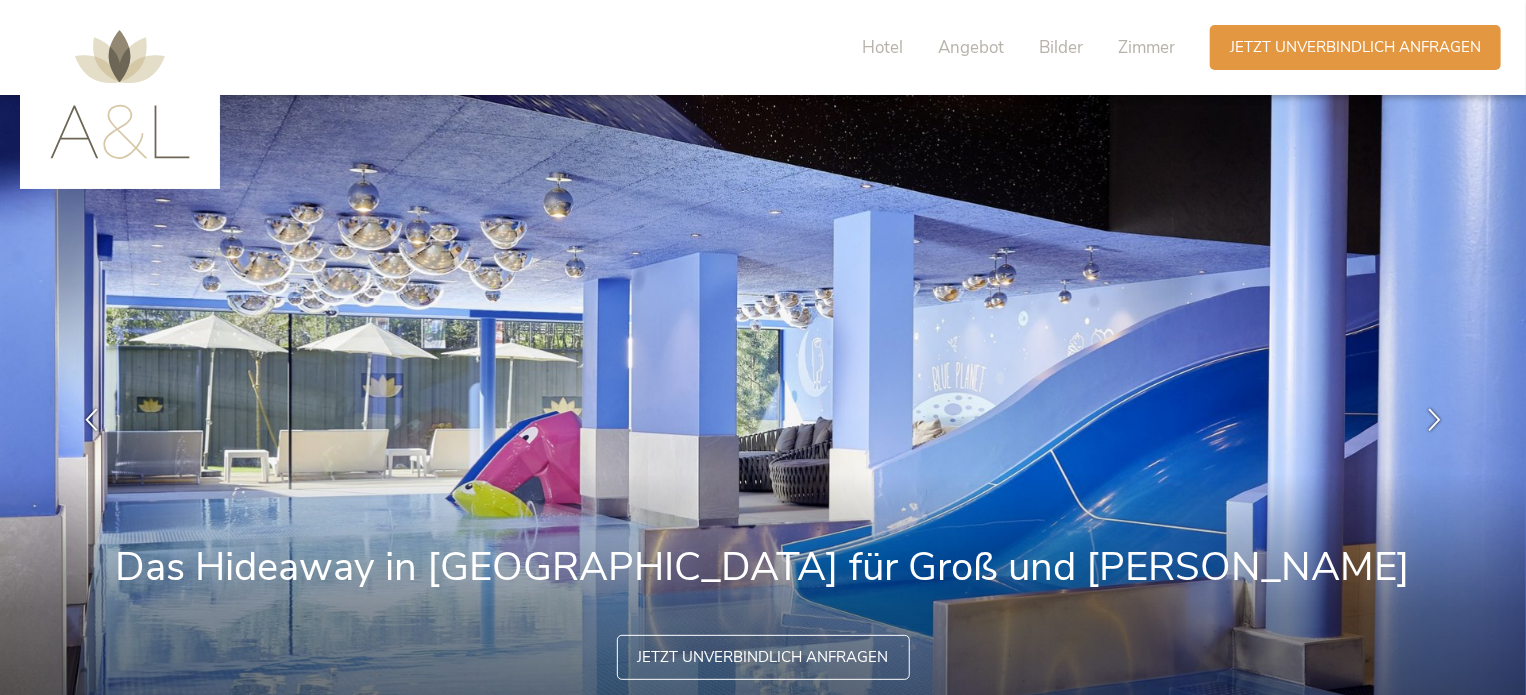 click at bounding box center (120, 94) 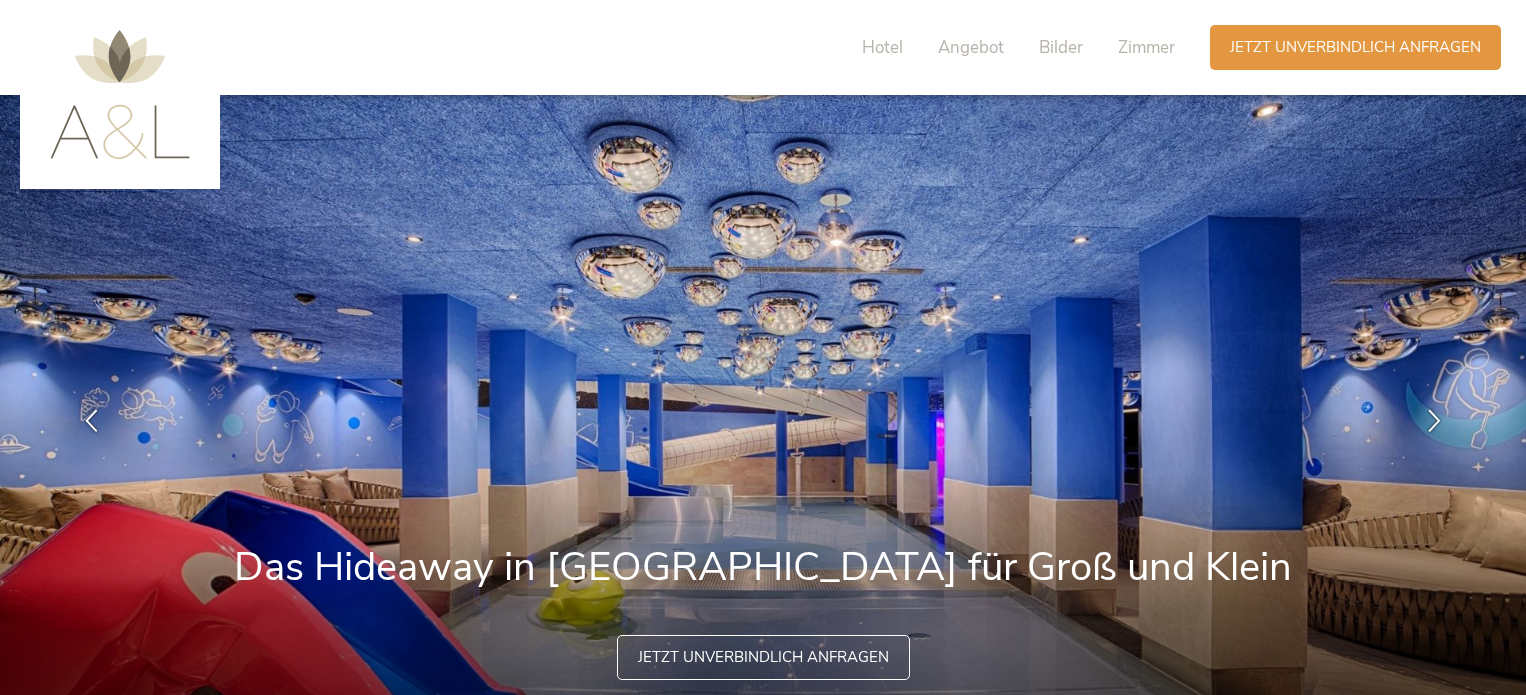 scroll, scrollTop: 0, scrollLeft: 0, axis: both 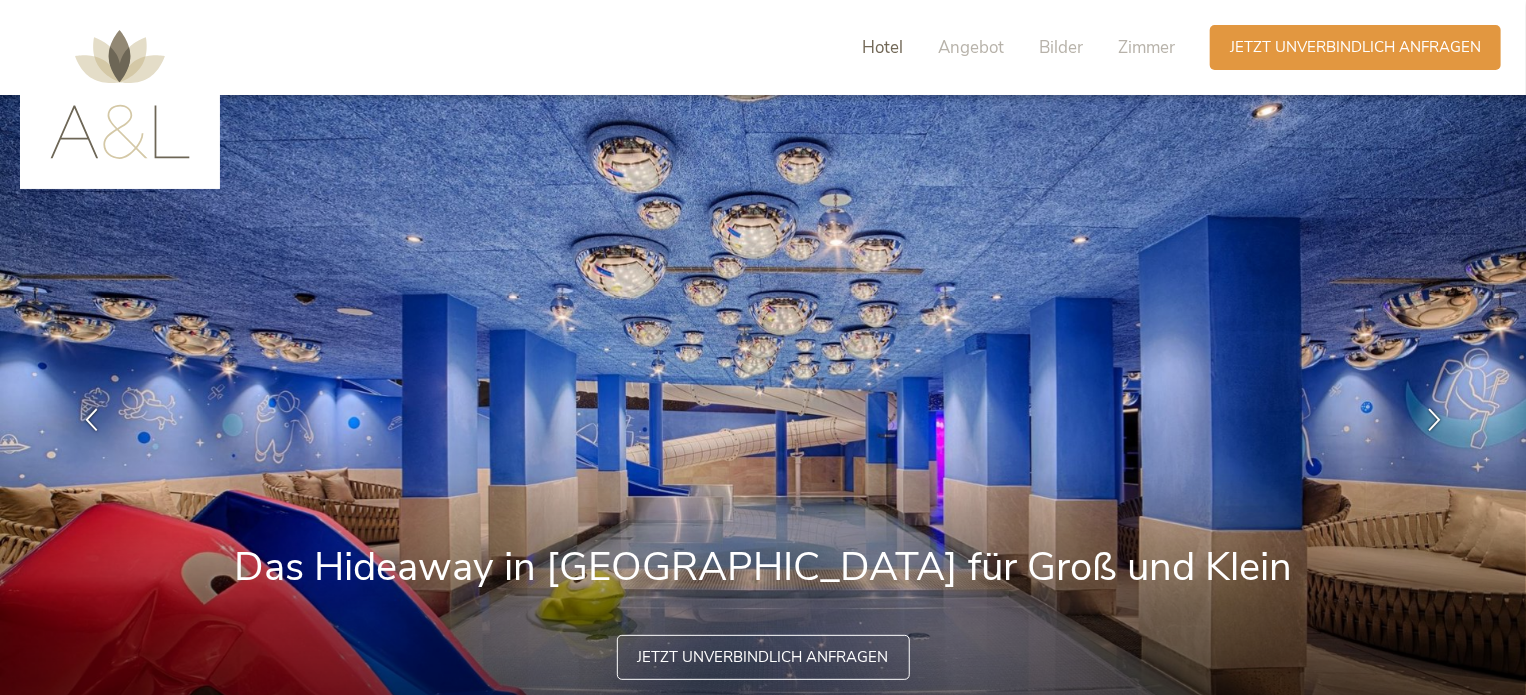 click on "Hotel" at bounding box center (882, 47) 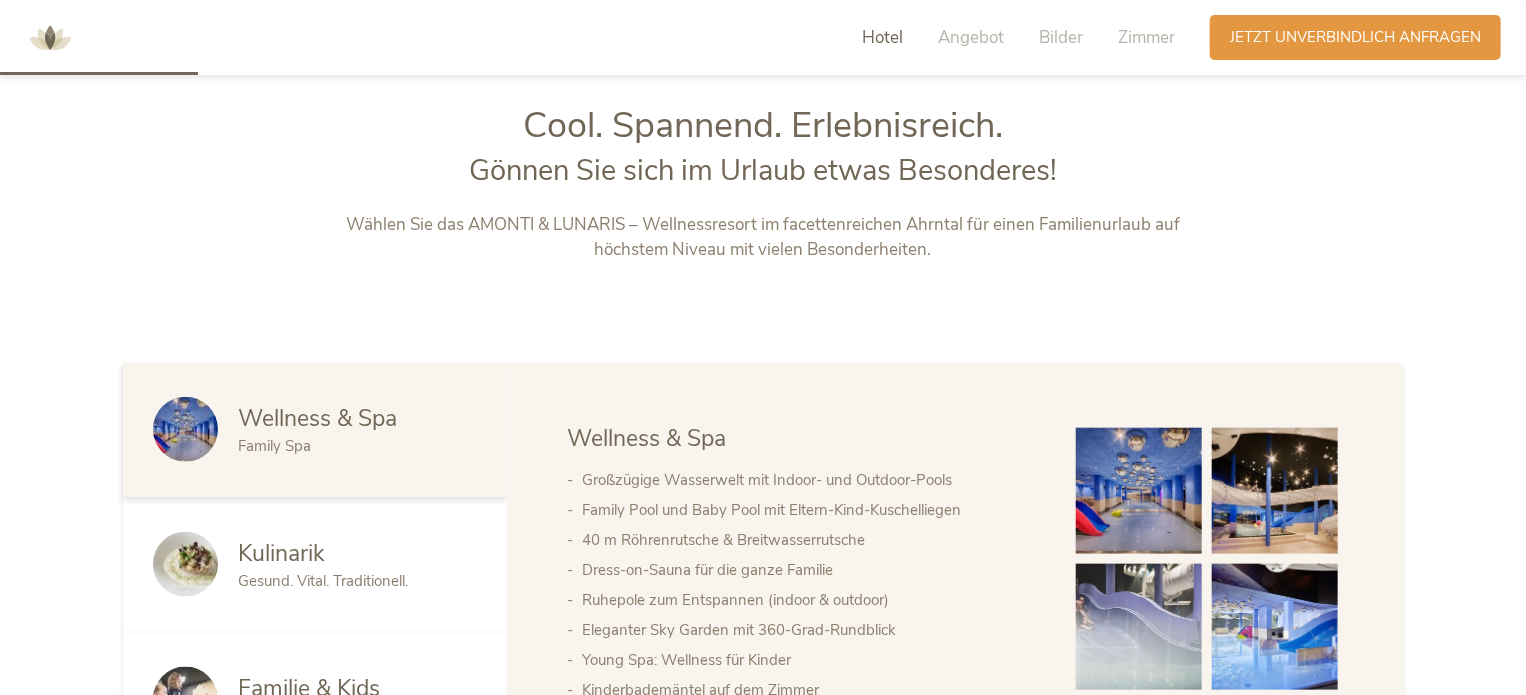 scroll, scrollTop: 814, scrollLeft: 0, axis: vertical 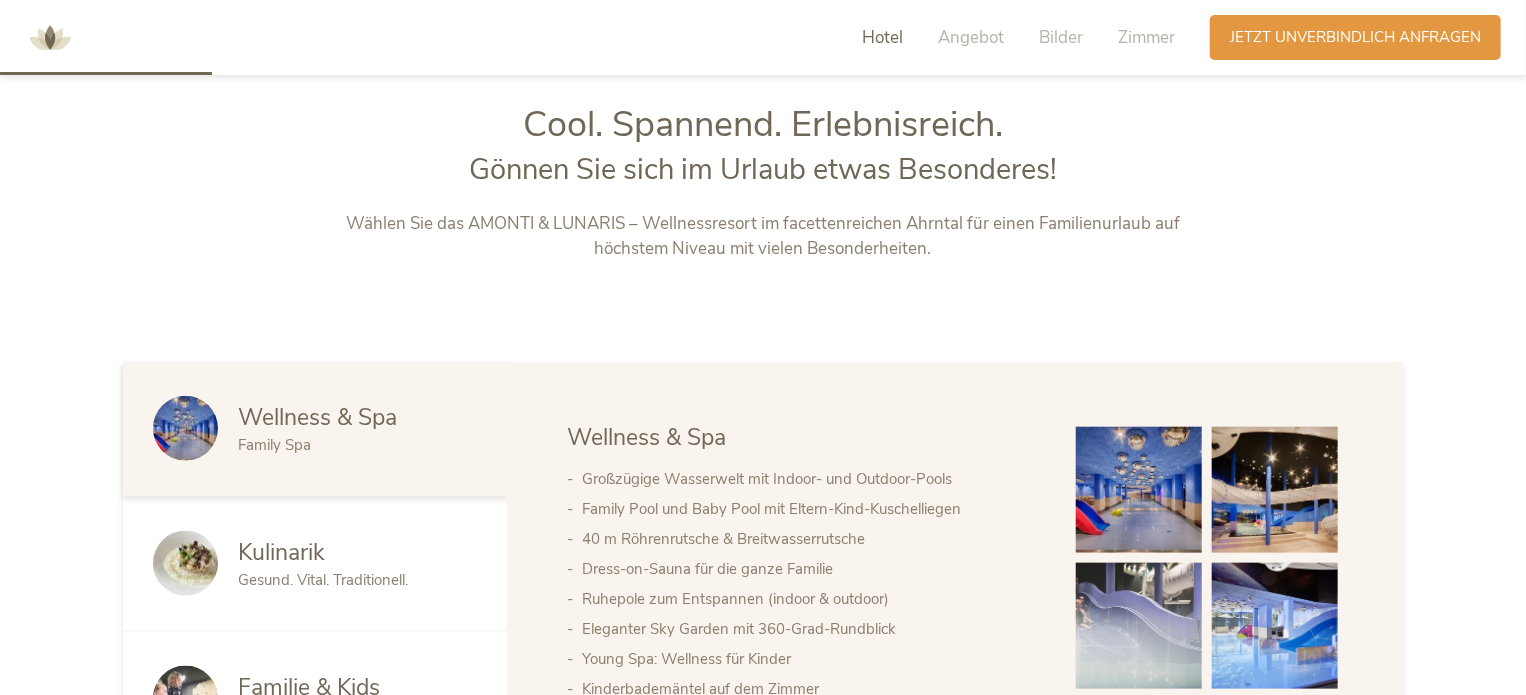 click on "Hotel Angebot Bilder Zimmer" at bounding box center (1023, 37) 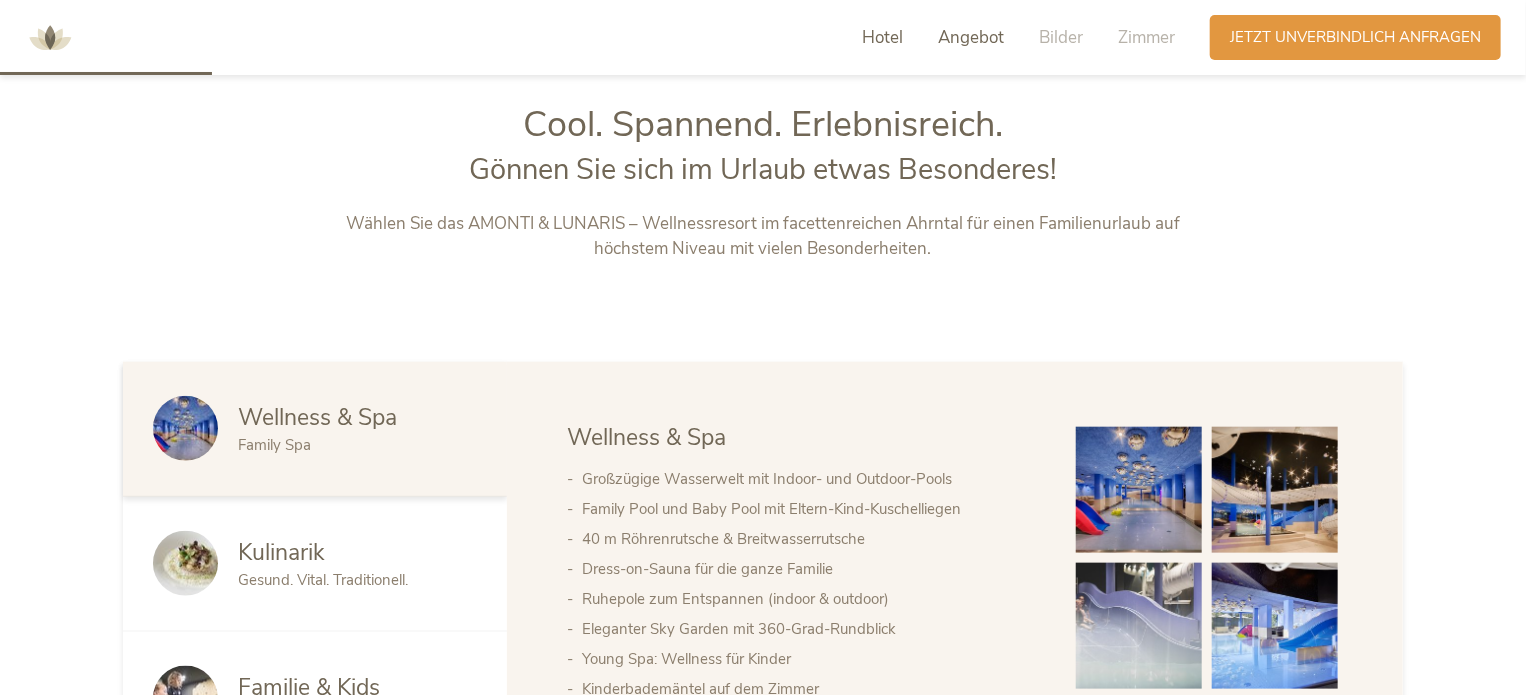 click on "Angebot" at bounding box center [971, 37] 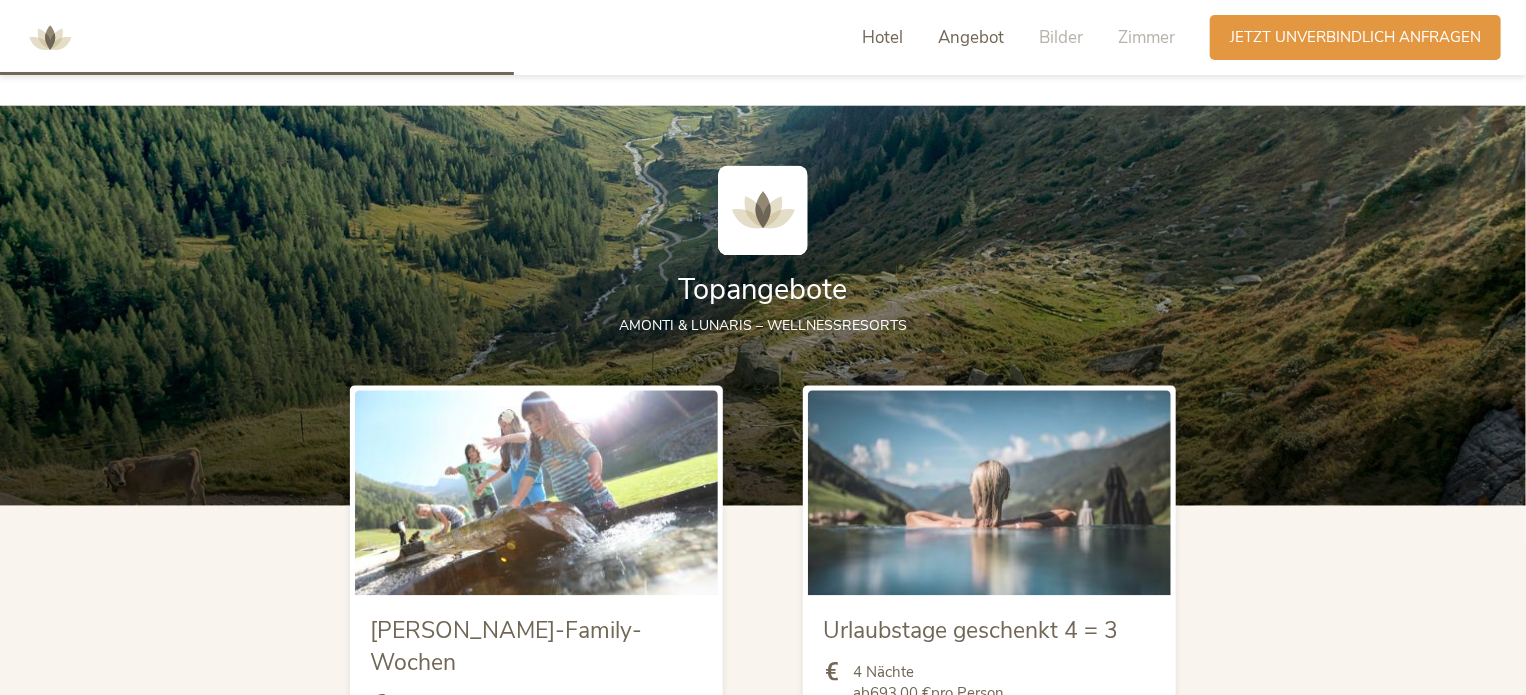 scroll, scrollTop: 2002, scrollLeft: 0, axis: vertical 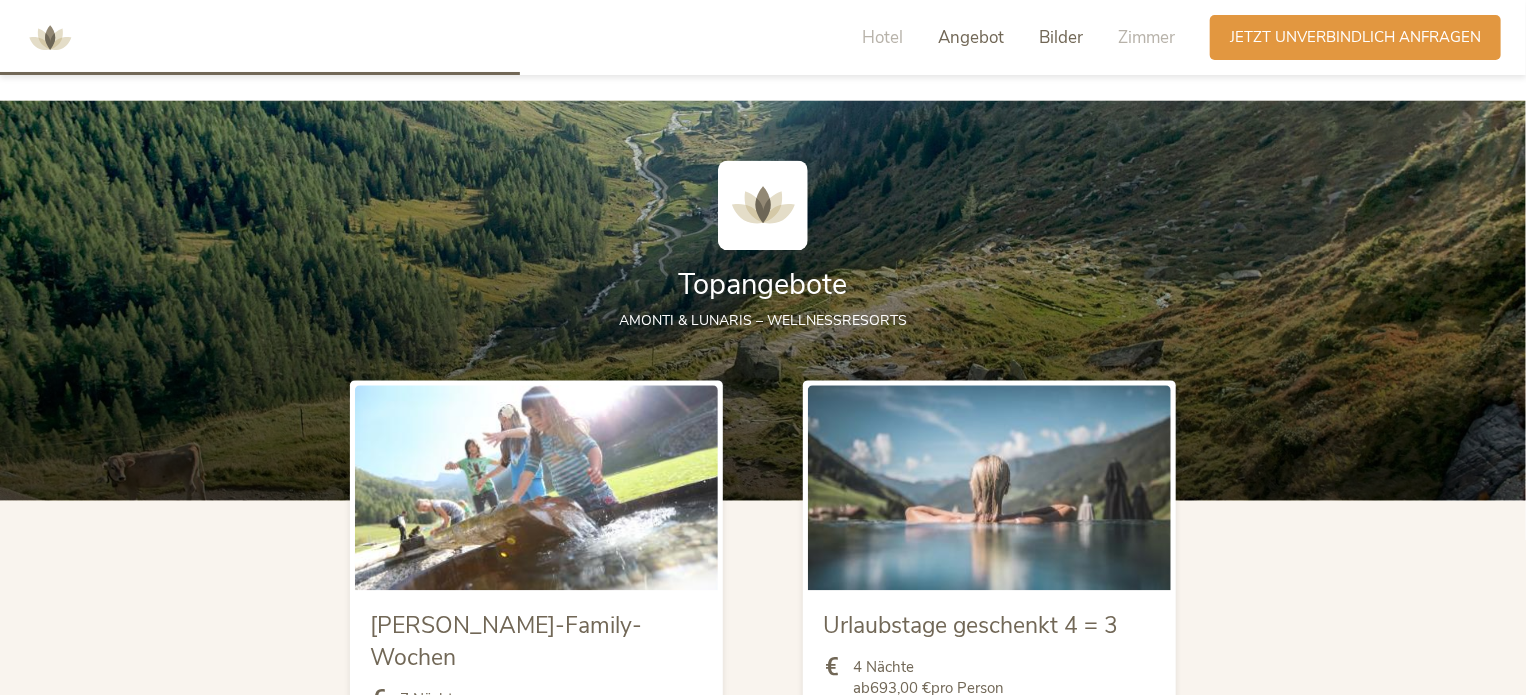 click on "Bilder" at bounding box center [1061, 37] 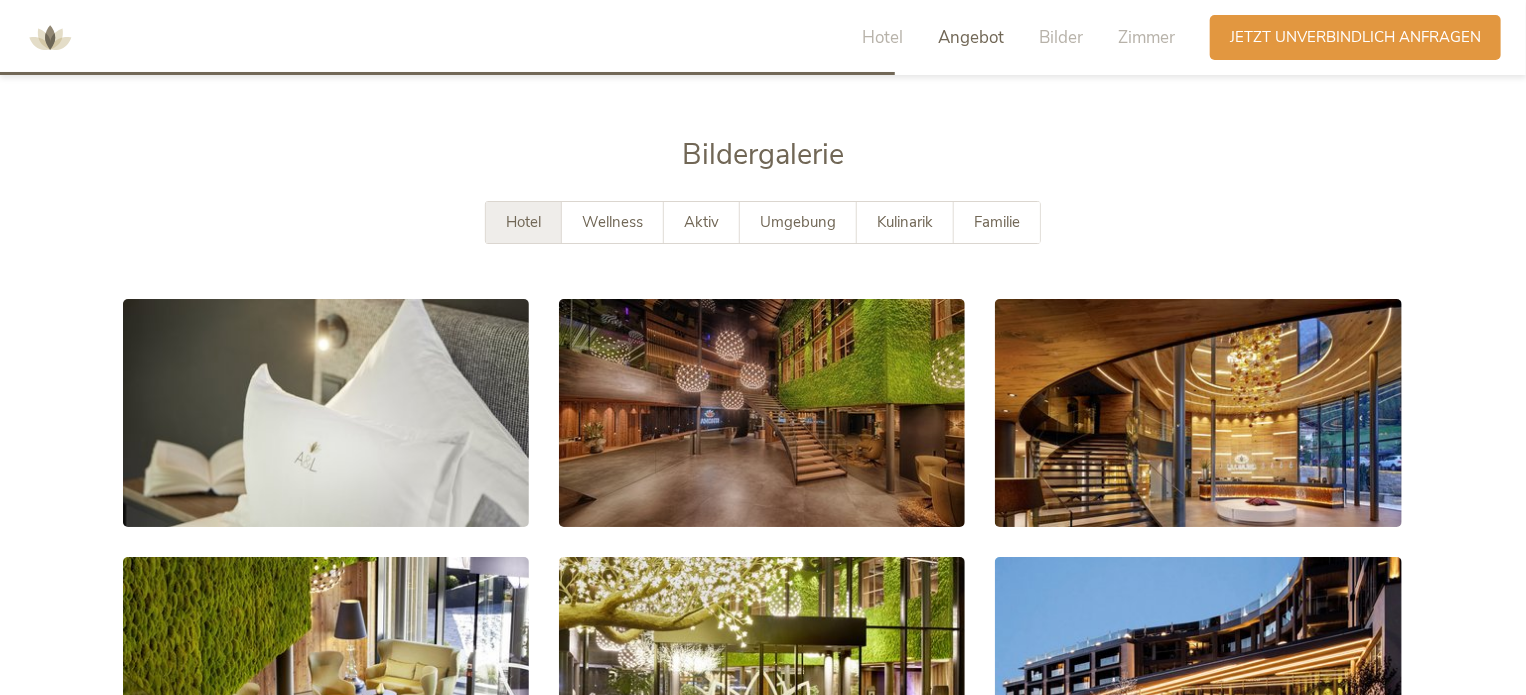 scroll, scrollTop: 3461, scrollLeft: 0, axis: vertical 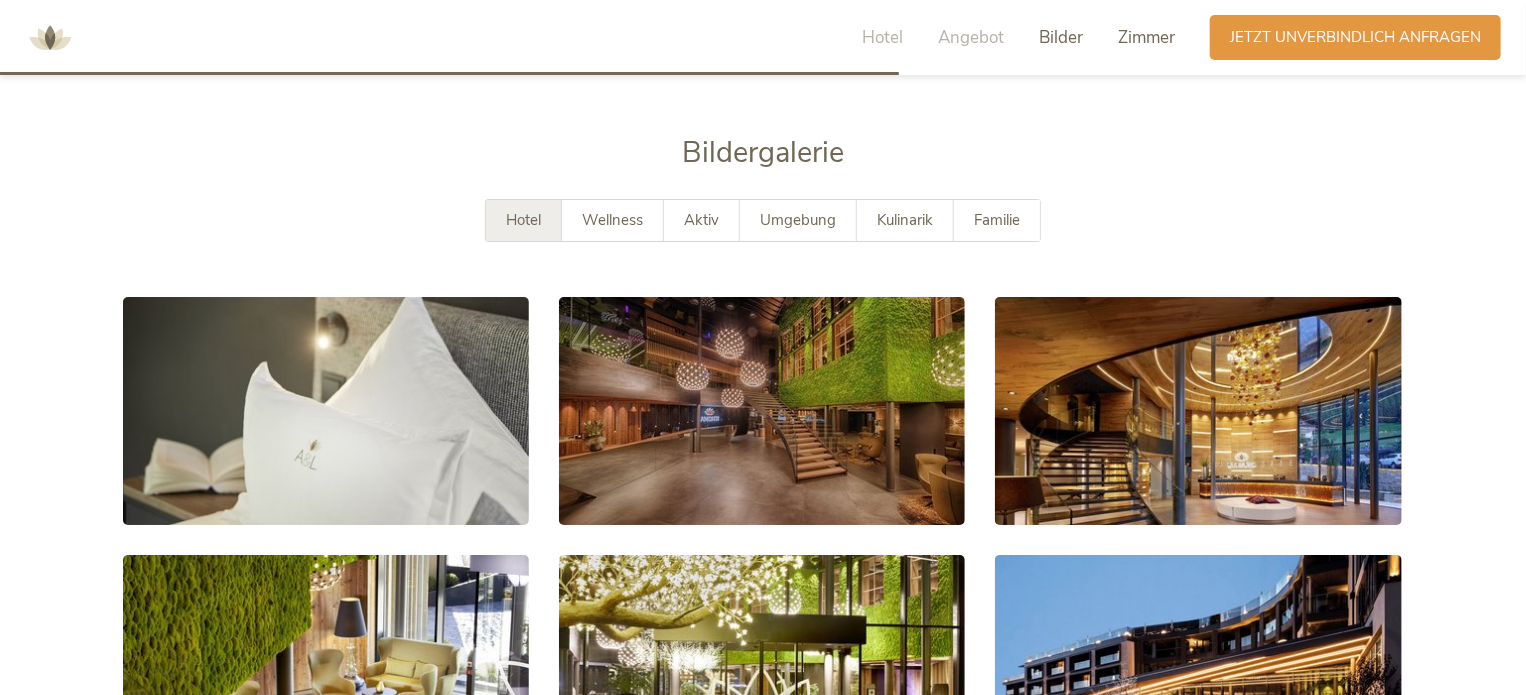 click on "Zimmer" at bounding box center (1146, 37) 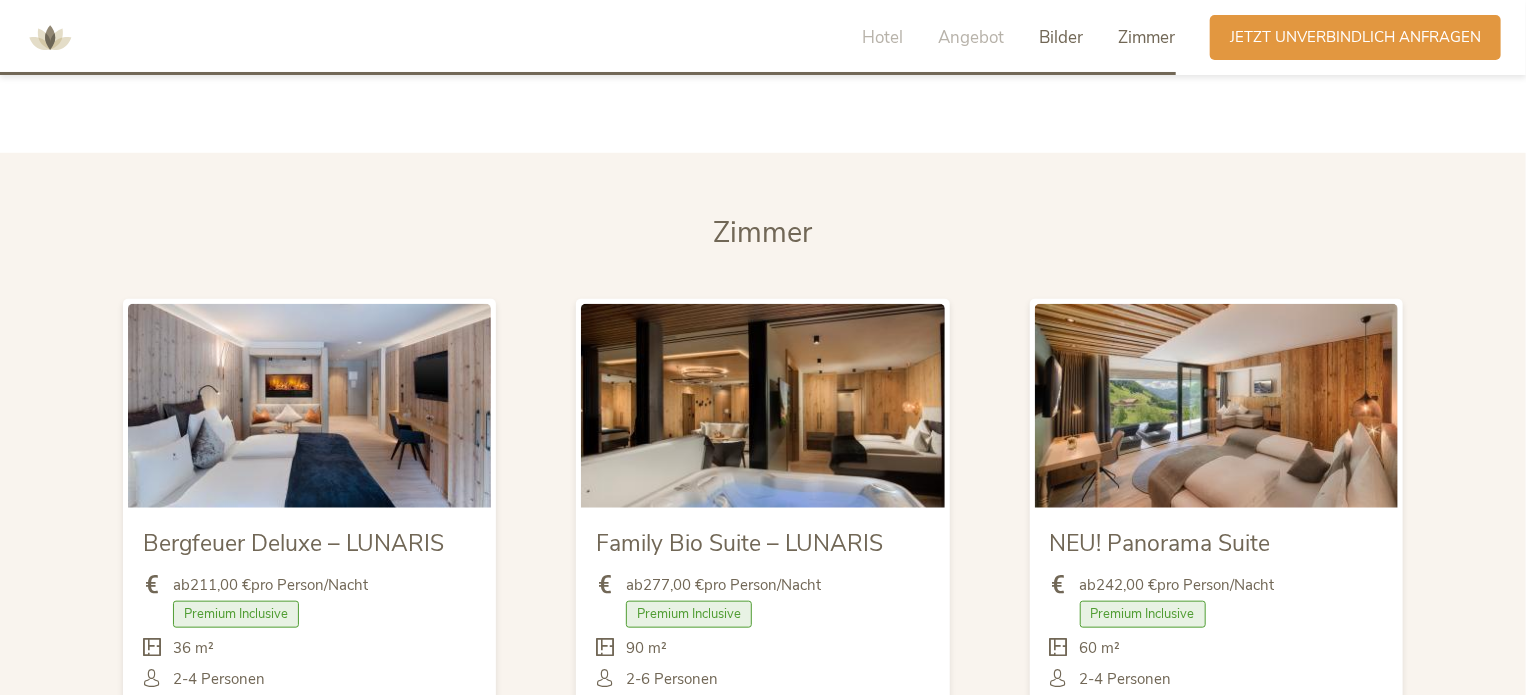 scroll, scrollTop: 4557, scrollLeft: 0, axis: vertical 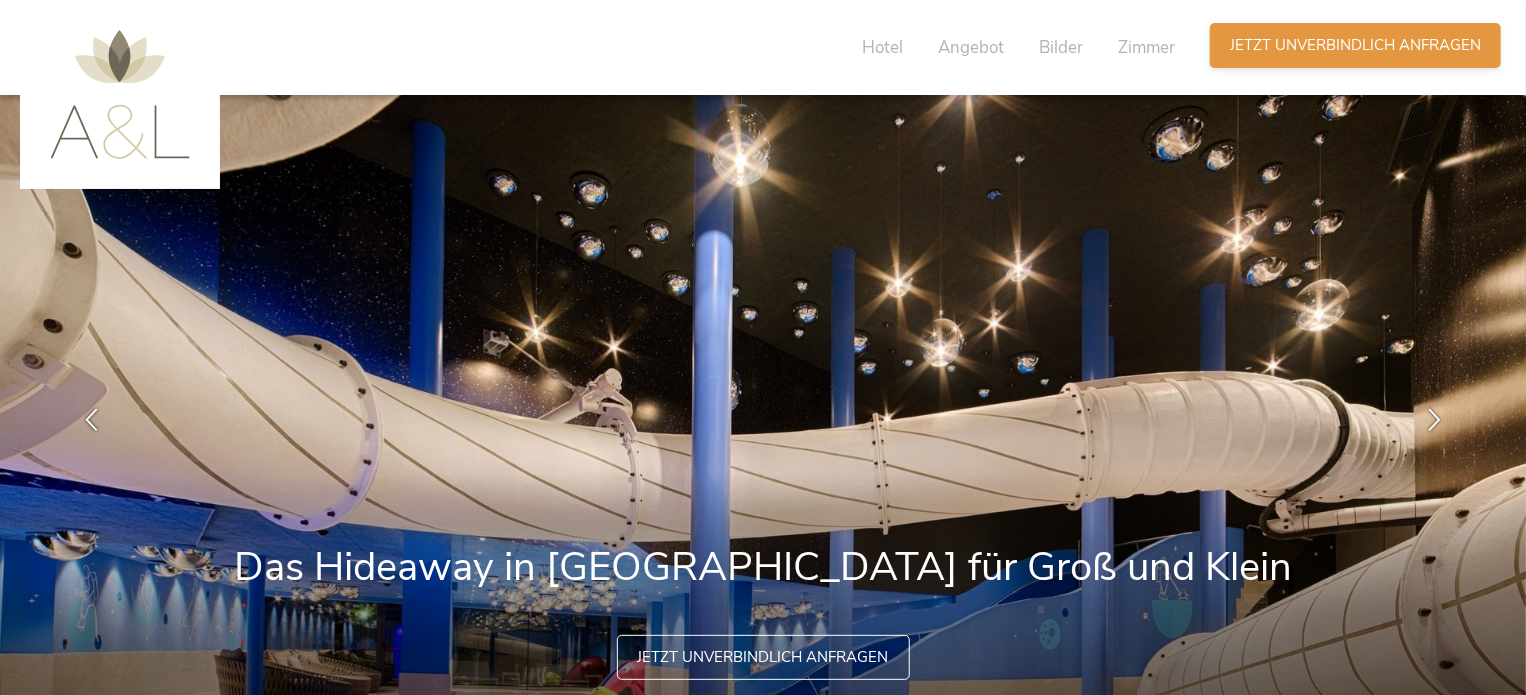 click on "Jetzt unverbindlich anfragen" at bounding box center (1355, 45) 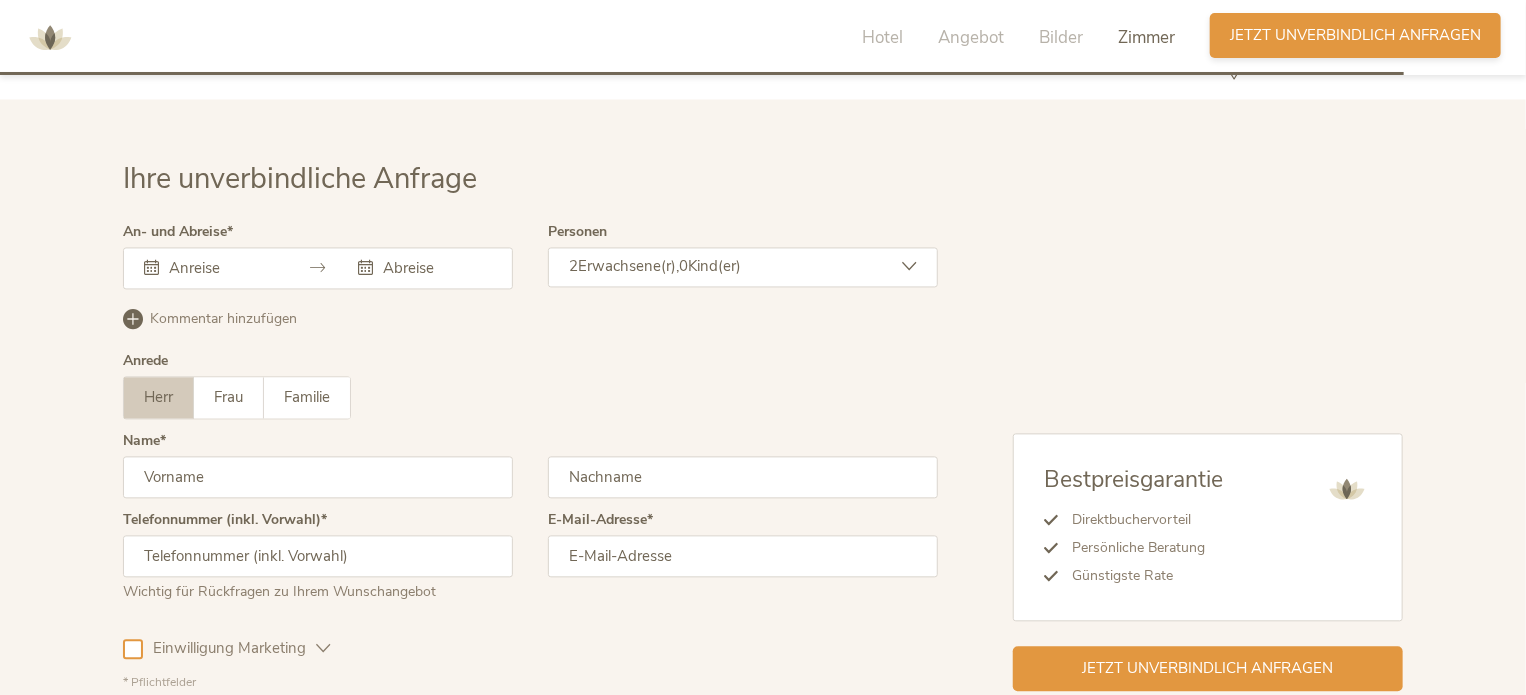 scroll, scrollTop: 5740, scrollLeft: 0, axis: vertical 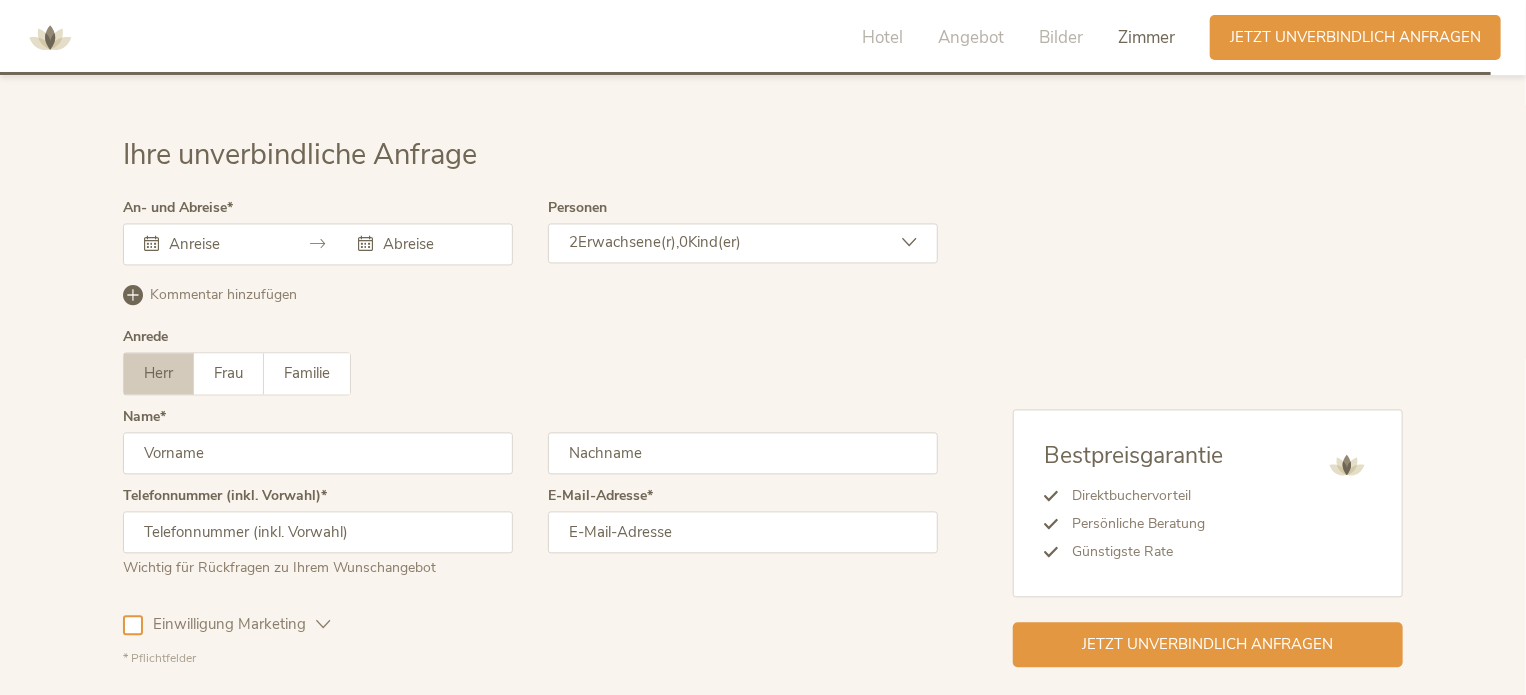 click at bounding box center (221, 244) 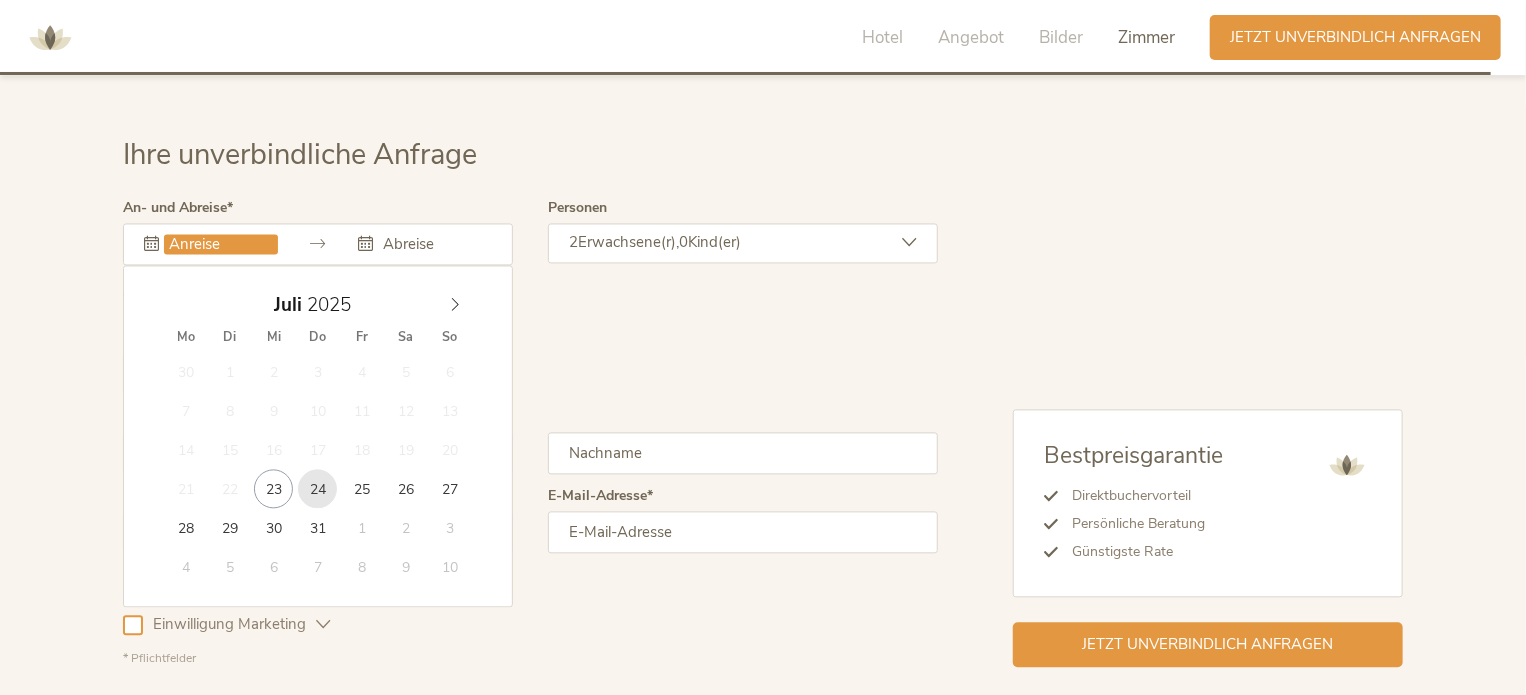 type on "[DATE]" 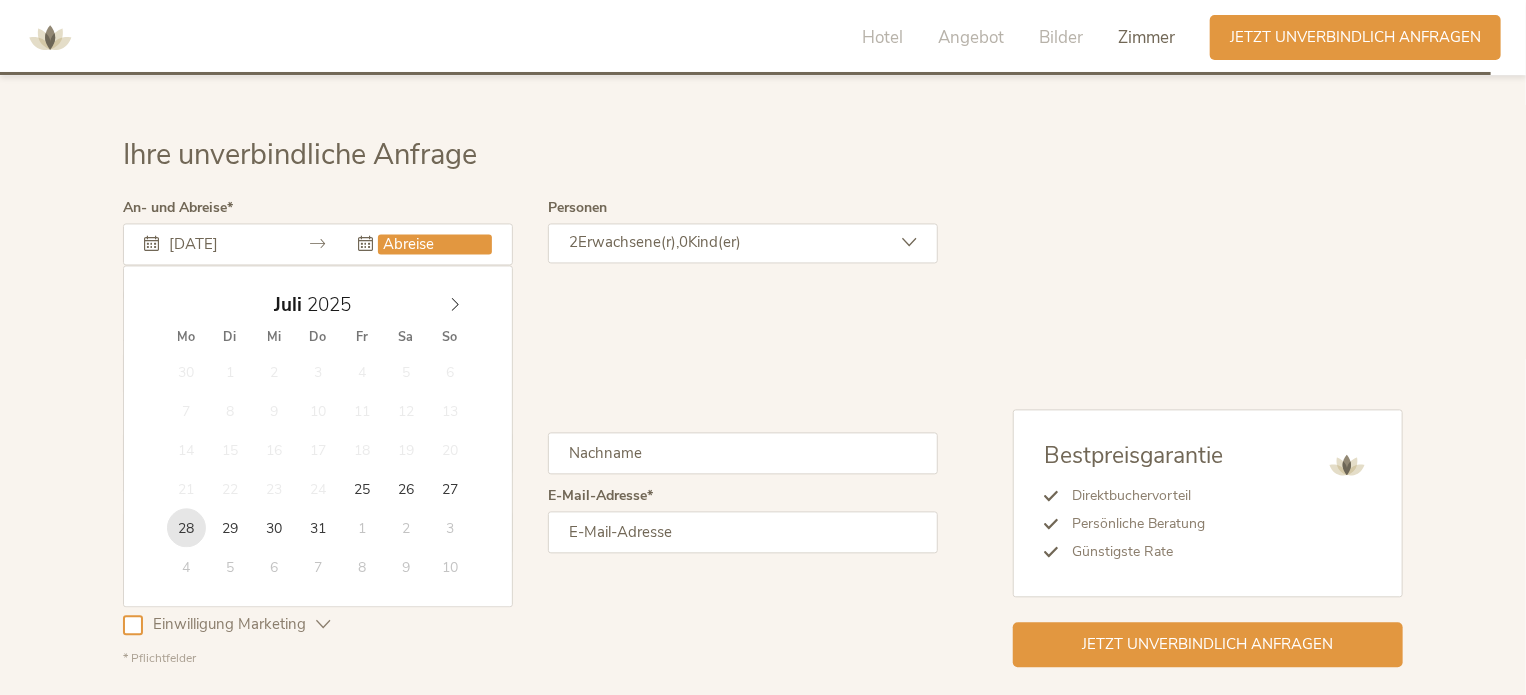 type on "[DATE]" 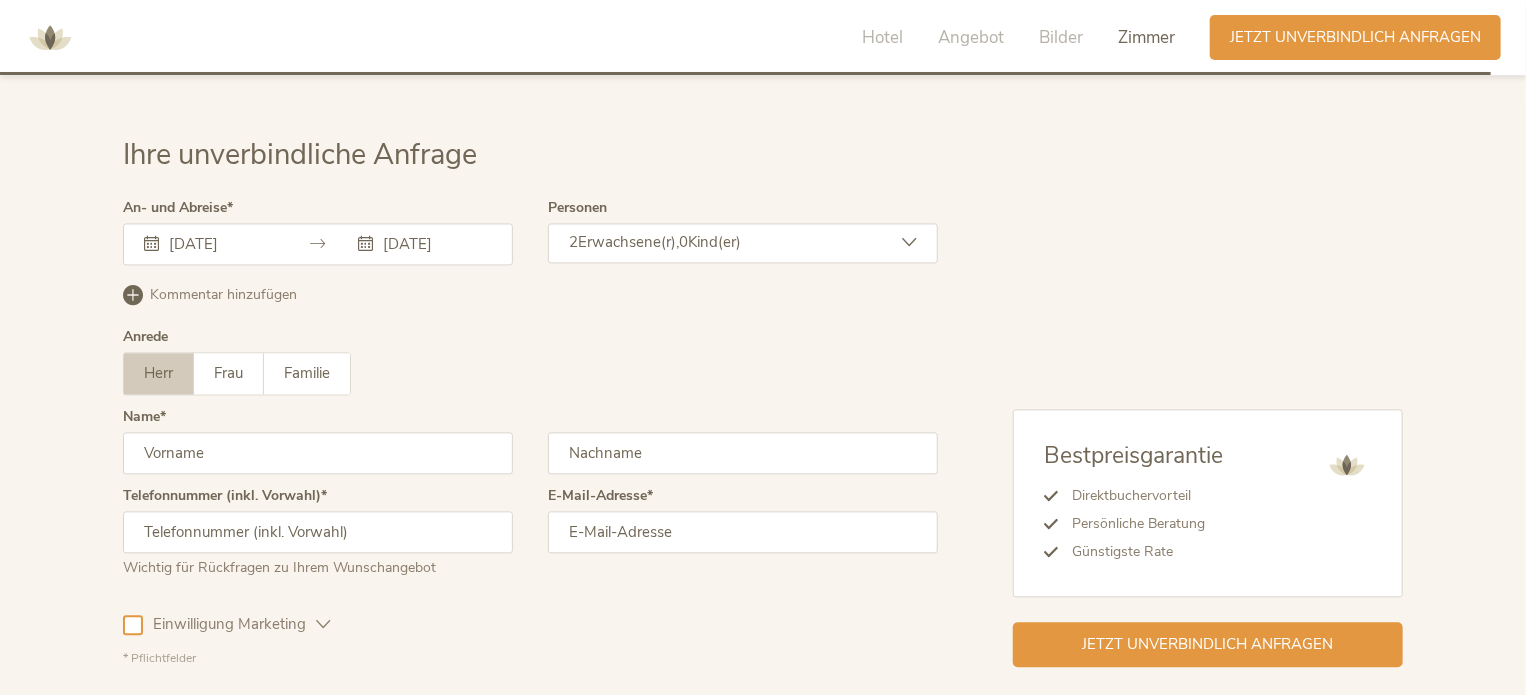 click on "Kind(er)" at bounding box center [714, 242] 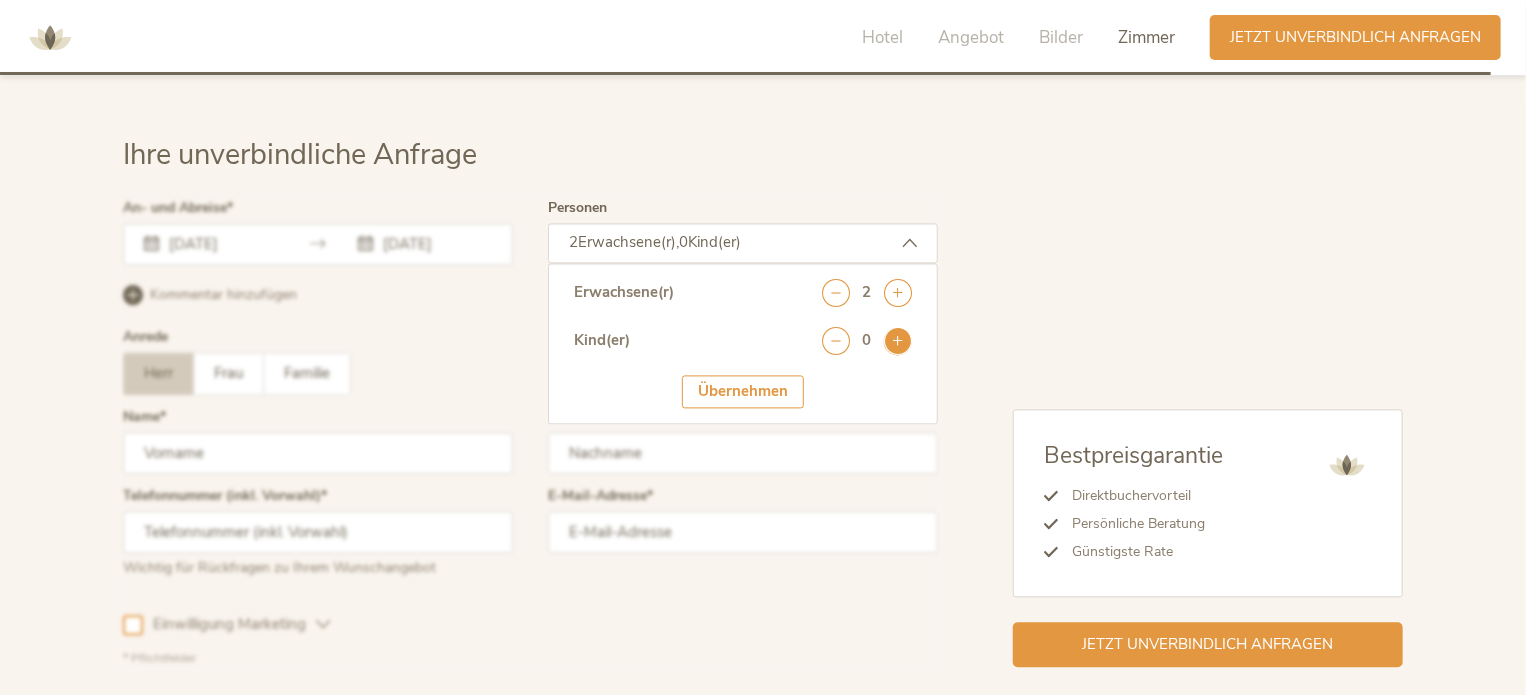 click at bounding box center [898, 341] 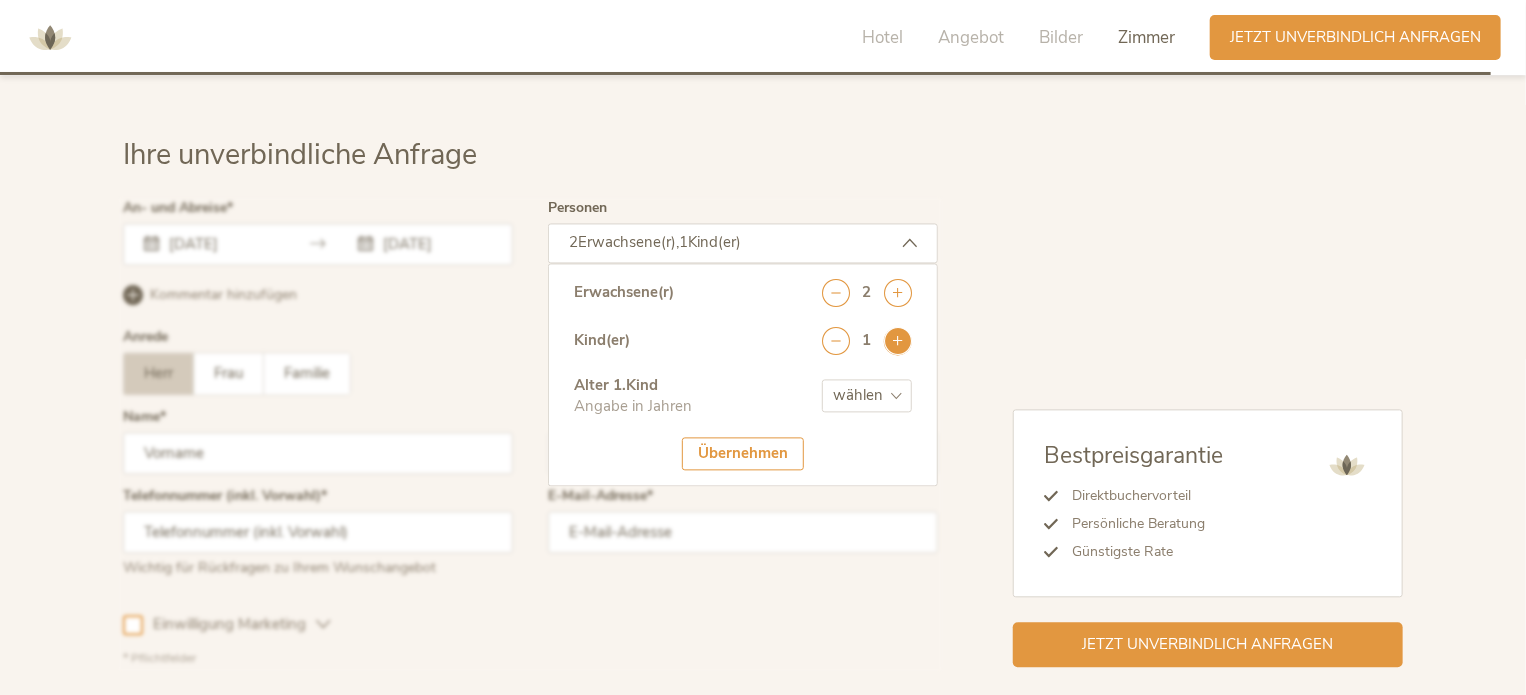 click at bounding box center (898, 341) 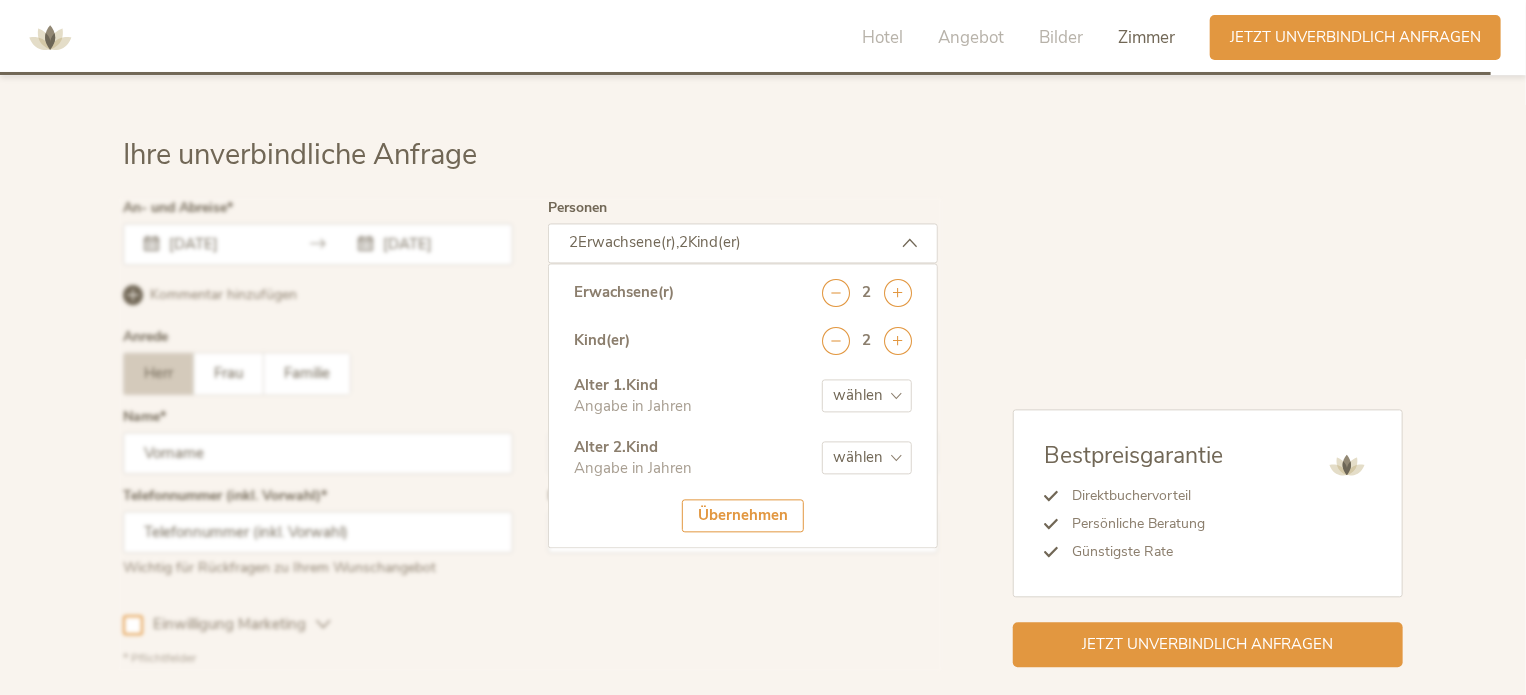 click on "wählen   0 1 2 3 4 5 6 7 8 9 10 11 12 13 14 15 16 17" at bounding box center [867, 395] 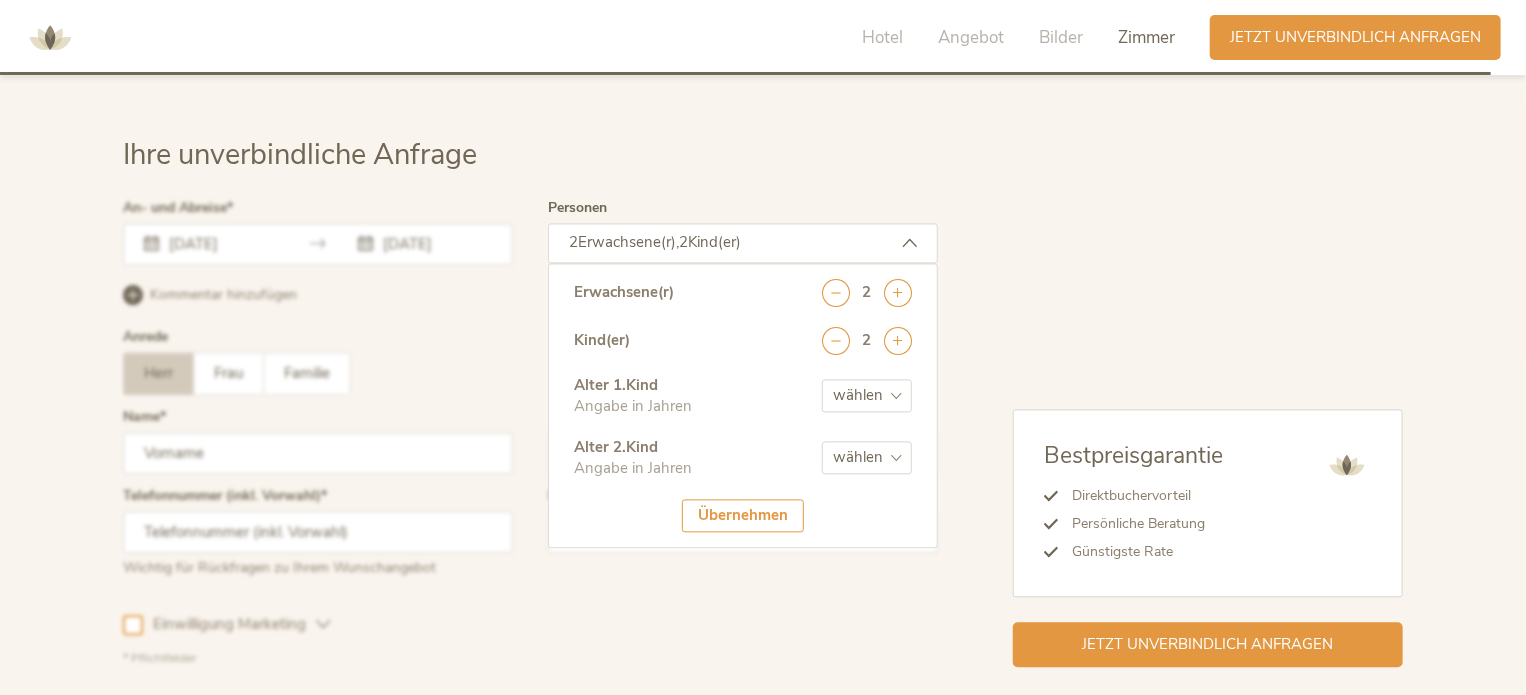 select on "4" 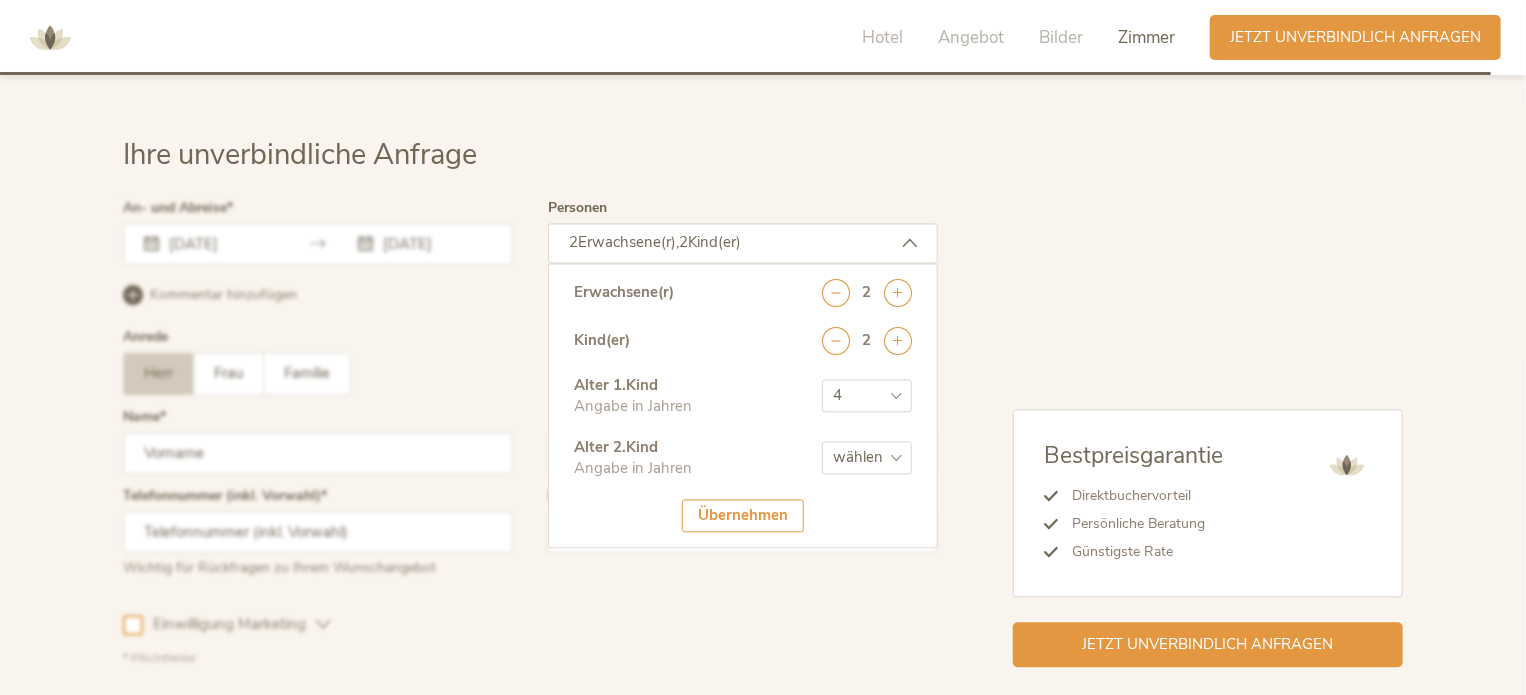 click on "wählen   0 1 2 3 4 5 6 7 8 9 10 11 12 13 14 15 16 17" at bounding box center (867, 395) 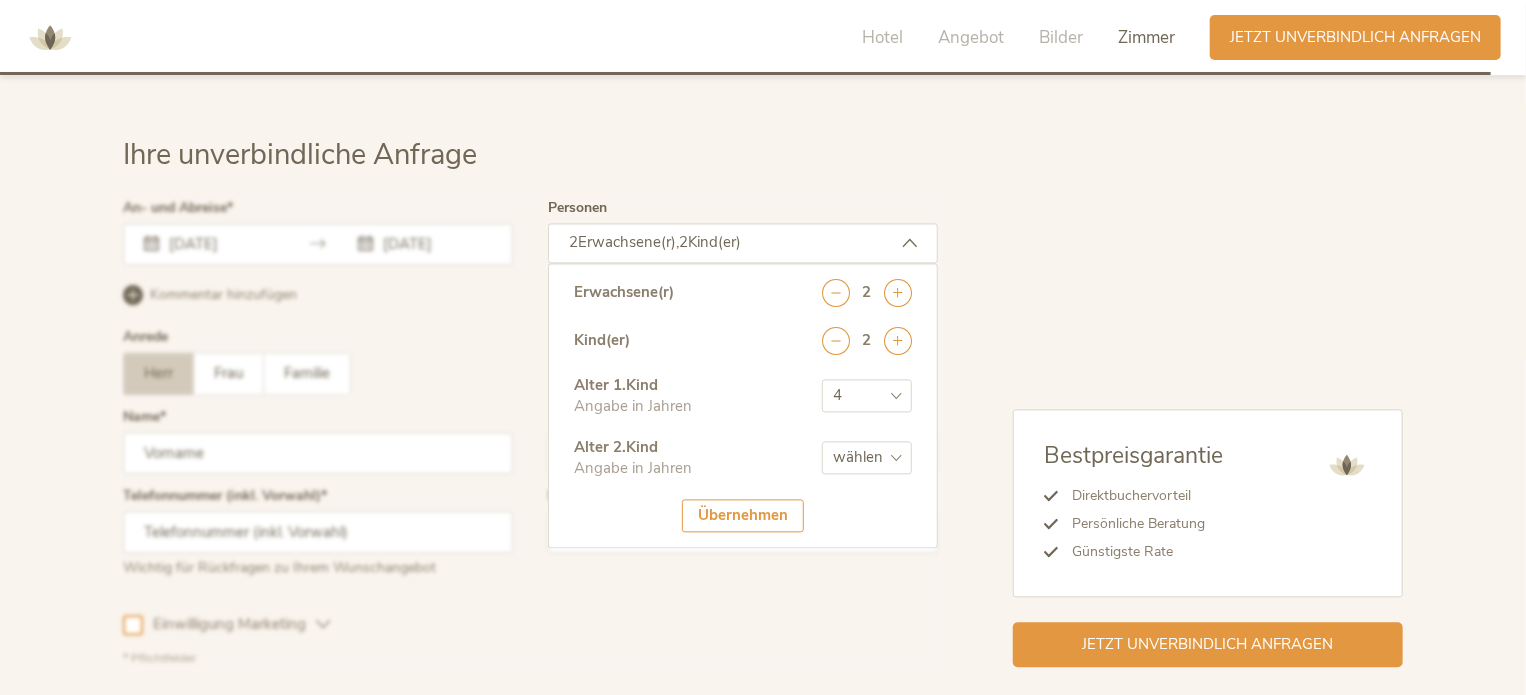 click on "wählen   0 1 2 3 4 5 6 7 8 9 10 11 12 13 14 15 16 17" at bounding box center (867, 457) 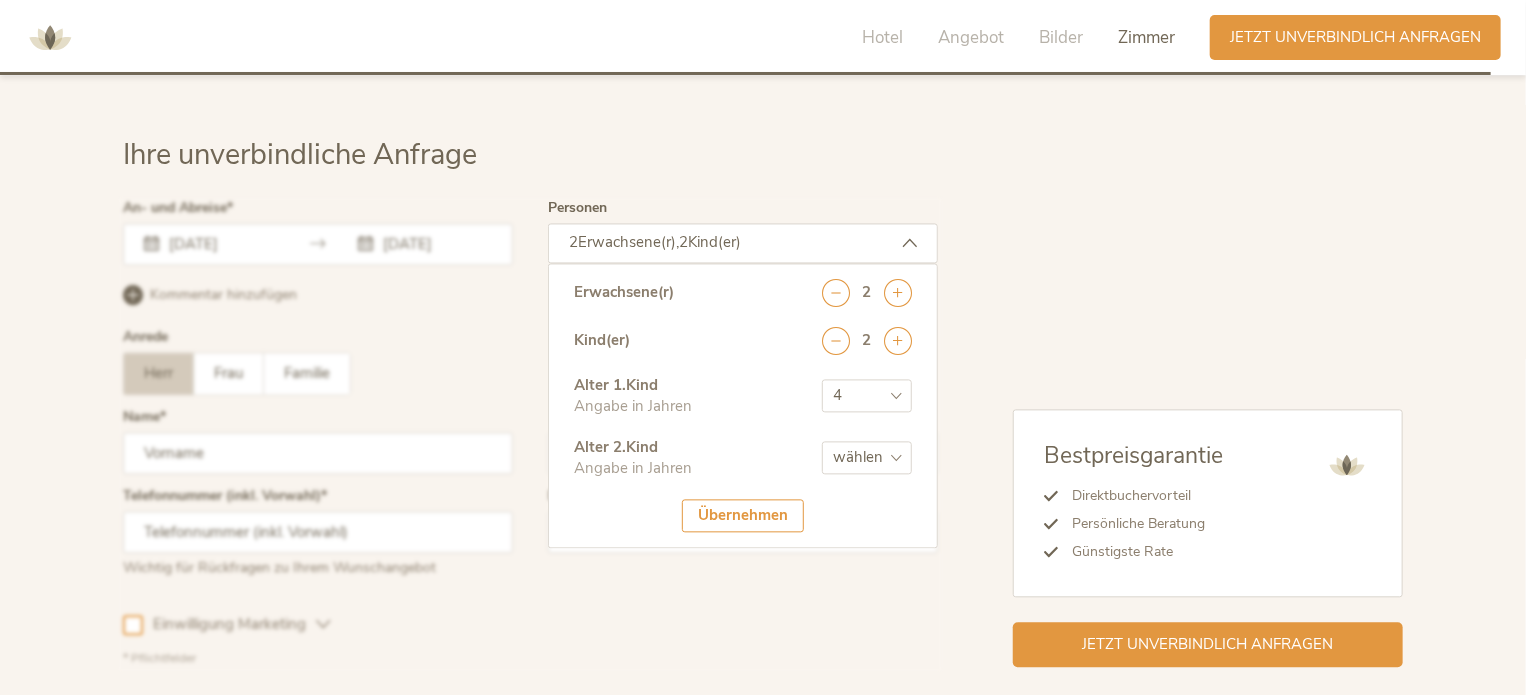 select on "6" 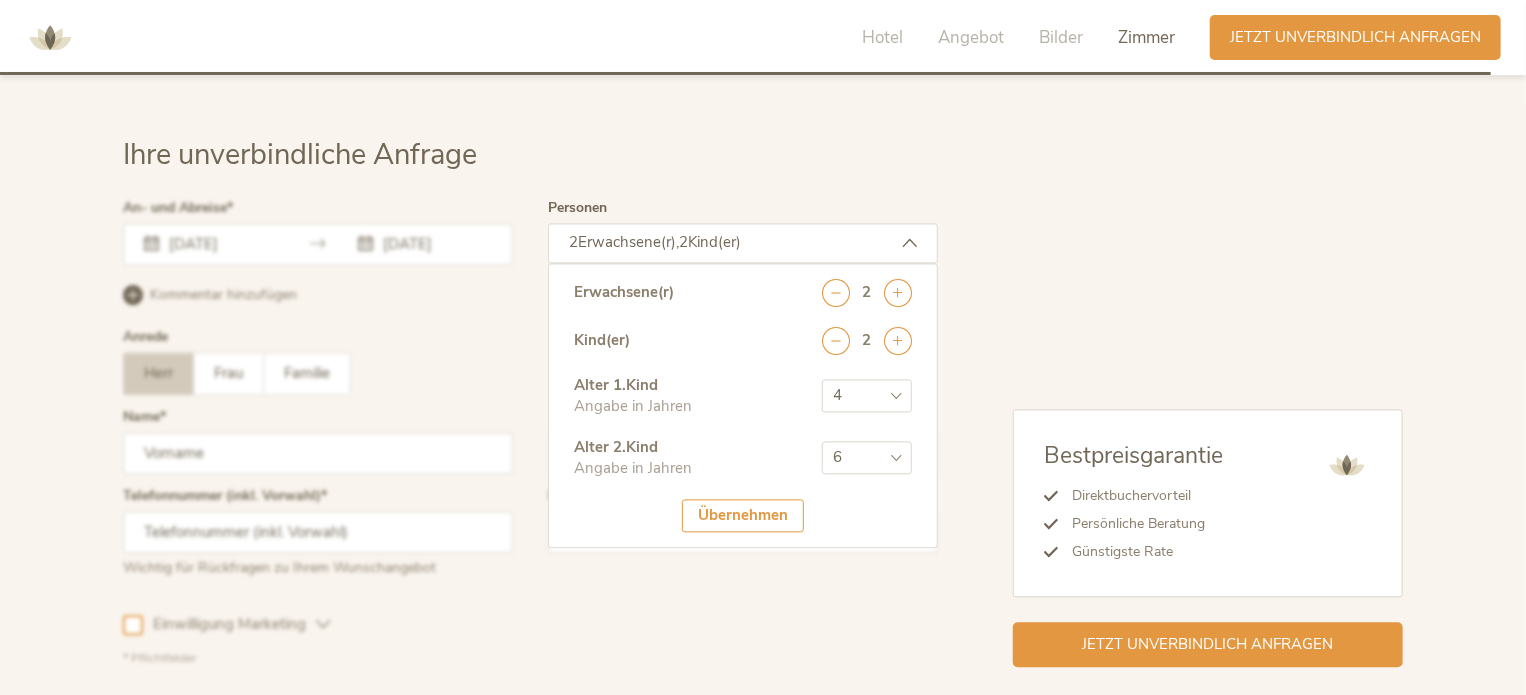 click on "wählen   0 1 2 3 4 5 6 7 8 9 10 11 12 13 14 15 16 17" at bounding box center (867, 457) 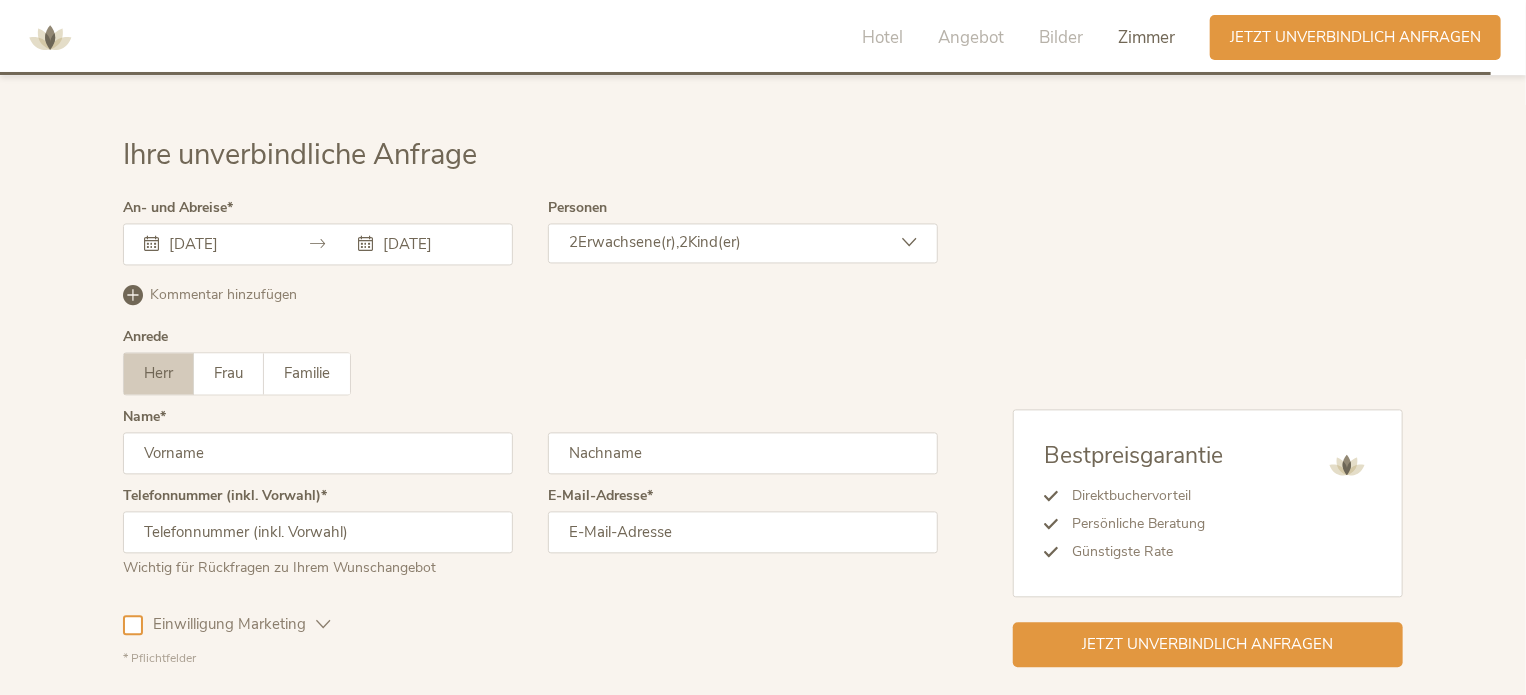 click at bounding box center (318, 453) 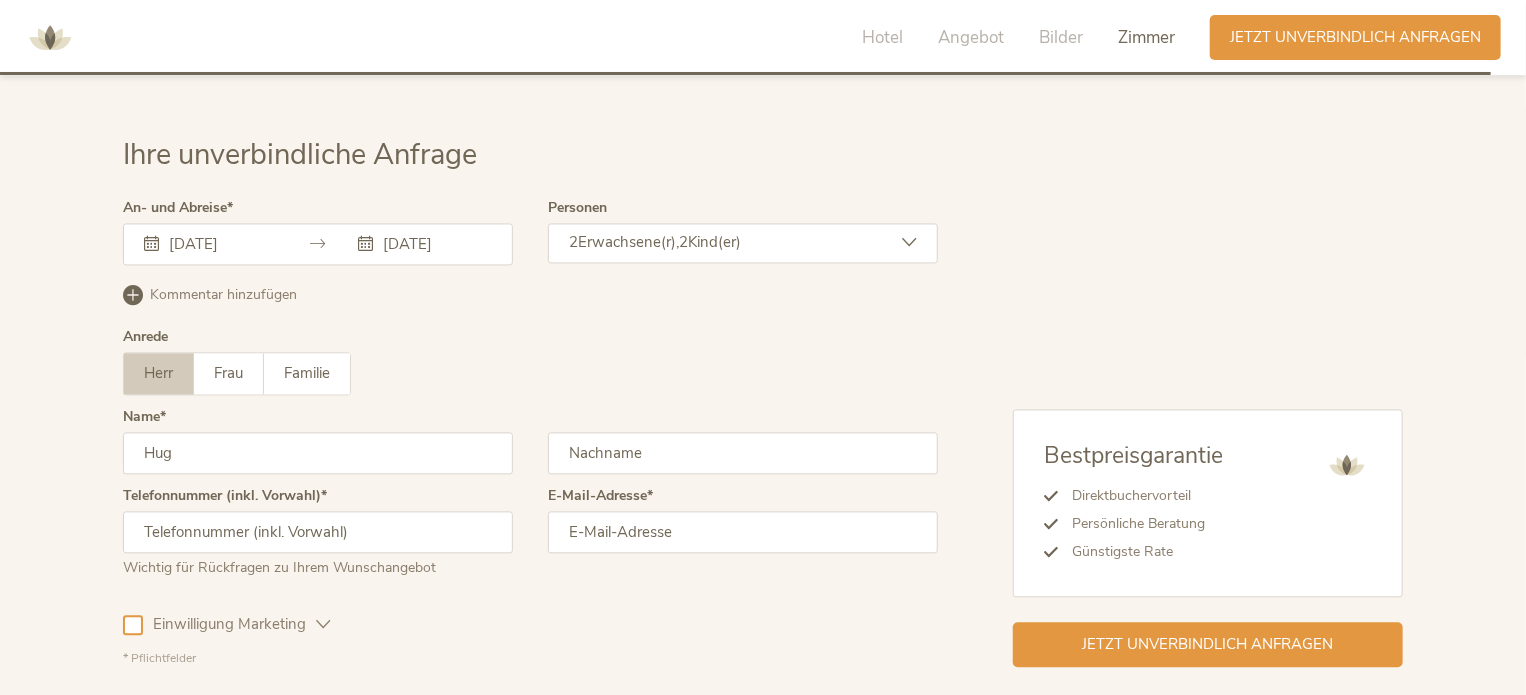 type on "Hug" 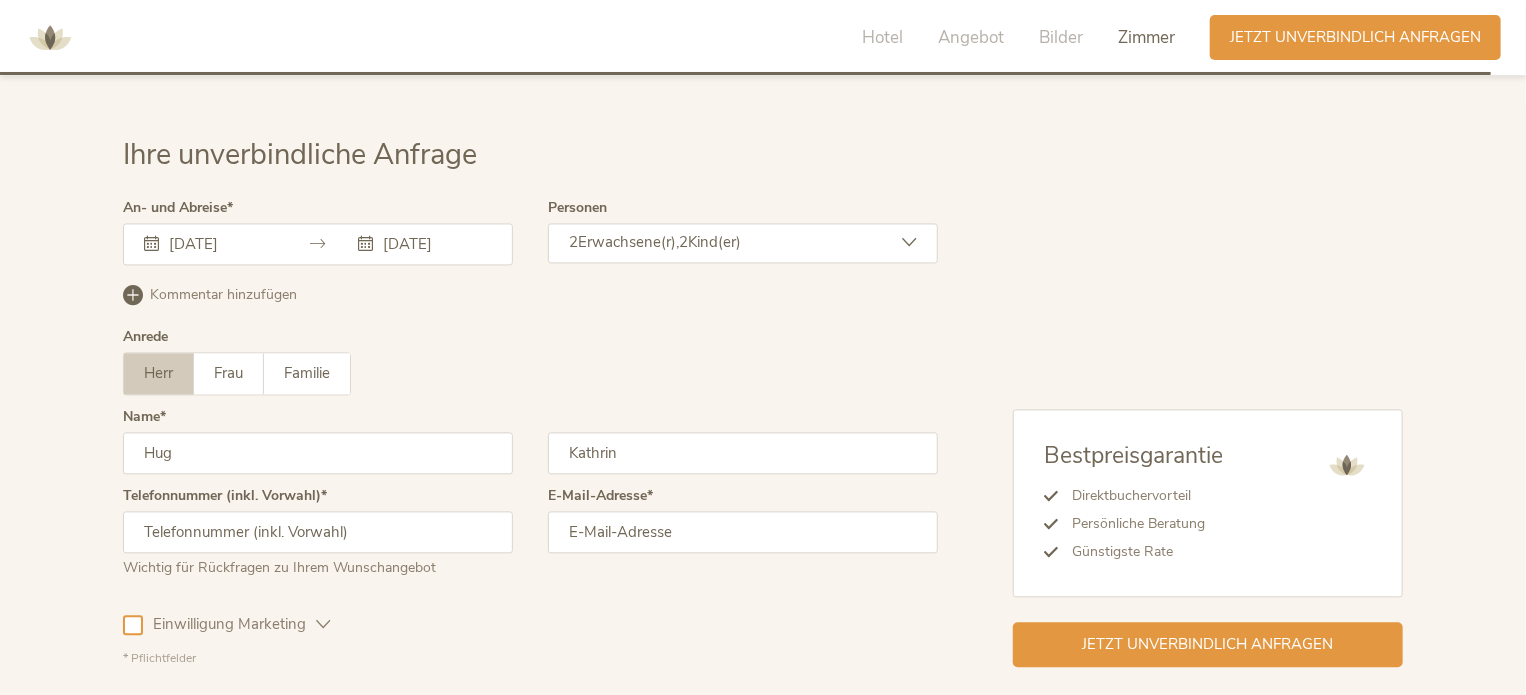 type on "Kathrin" 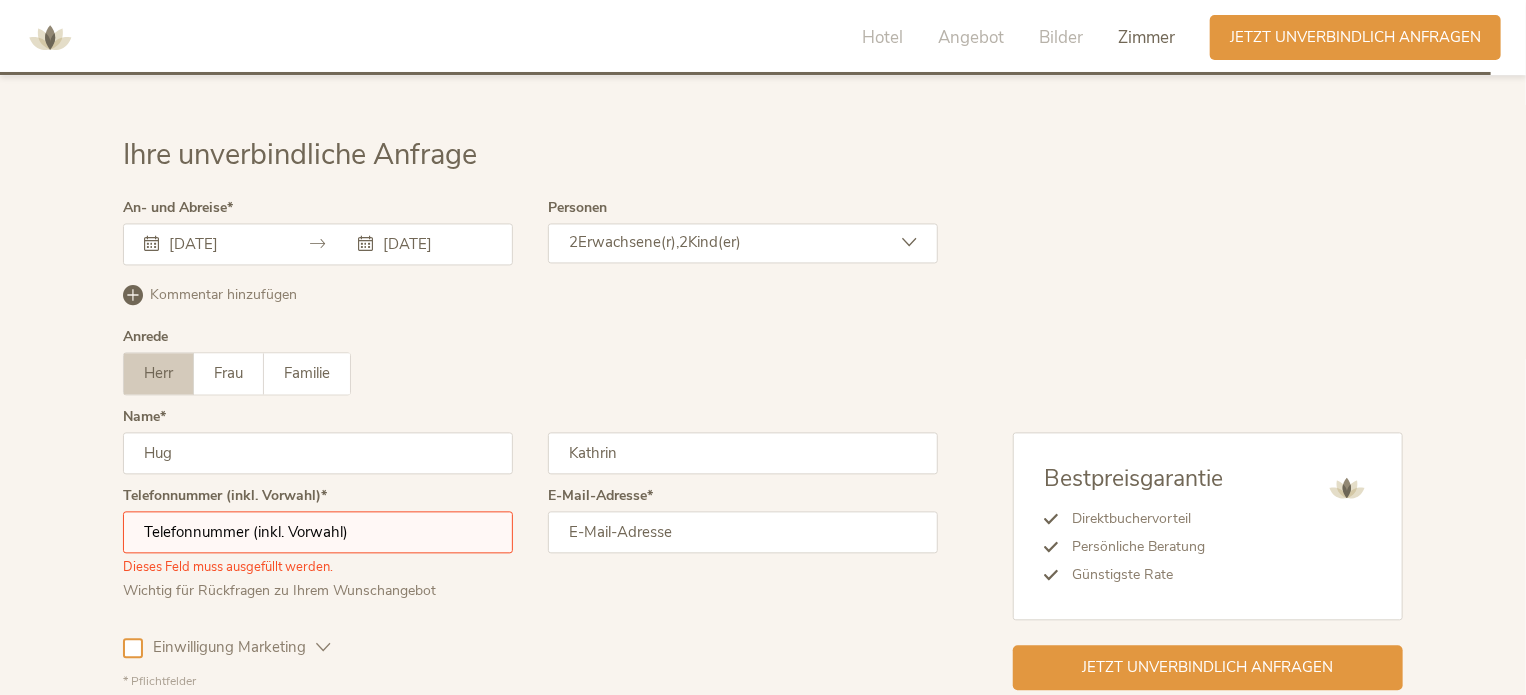 click at bounding box center (743, 532) 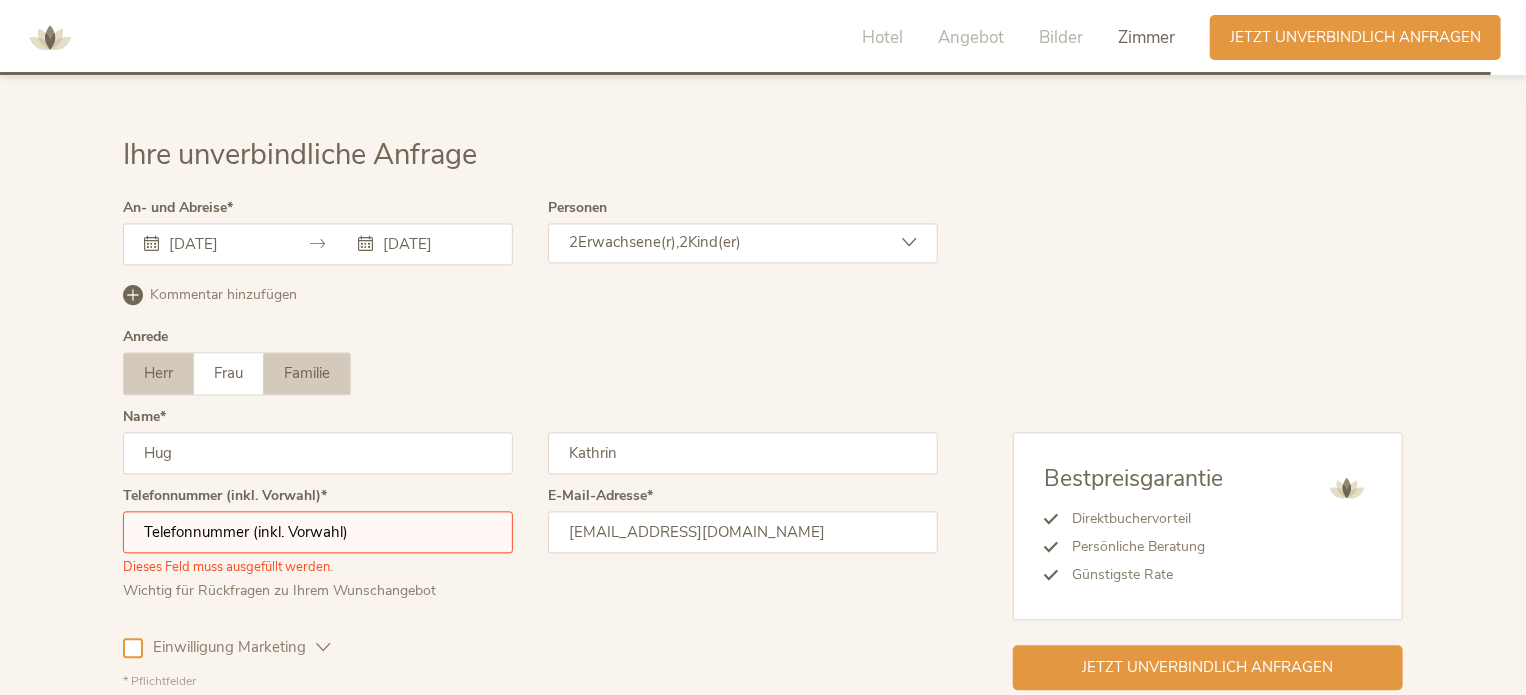 type on "[EMAIL_ADDRESS][DOMAIN_NAME]" 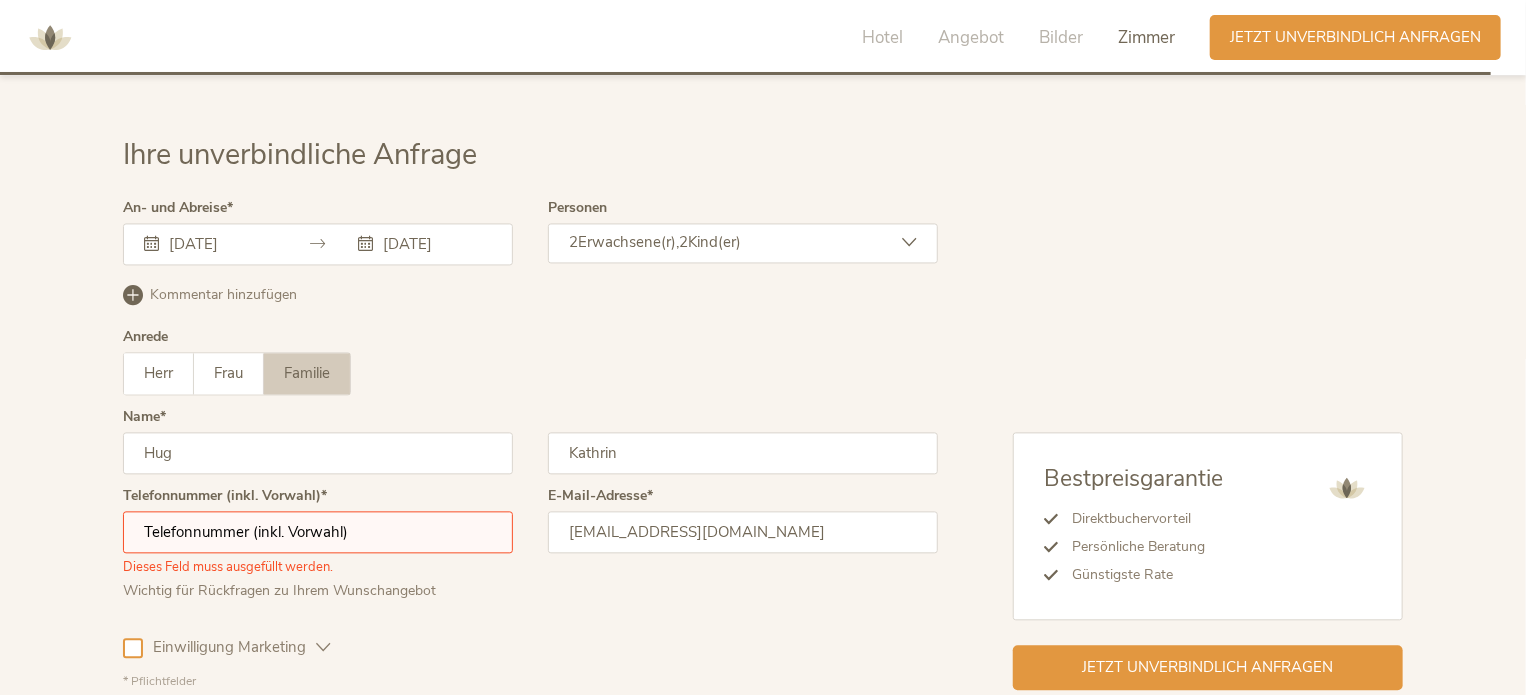 click on "Kommentar hinzufügen" at bounding box center [223, 295] 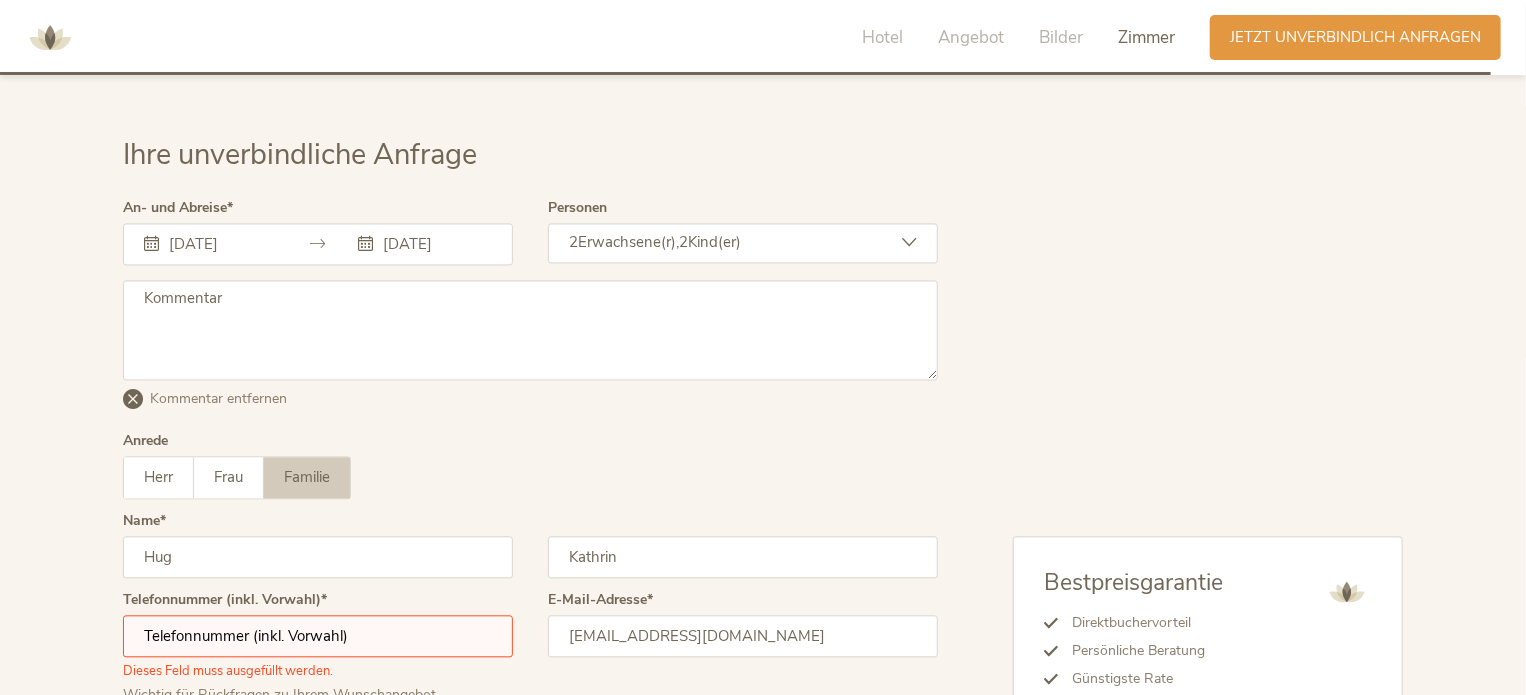 click at bounding box center [530, 330] 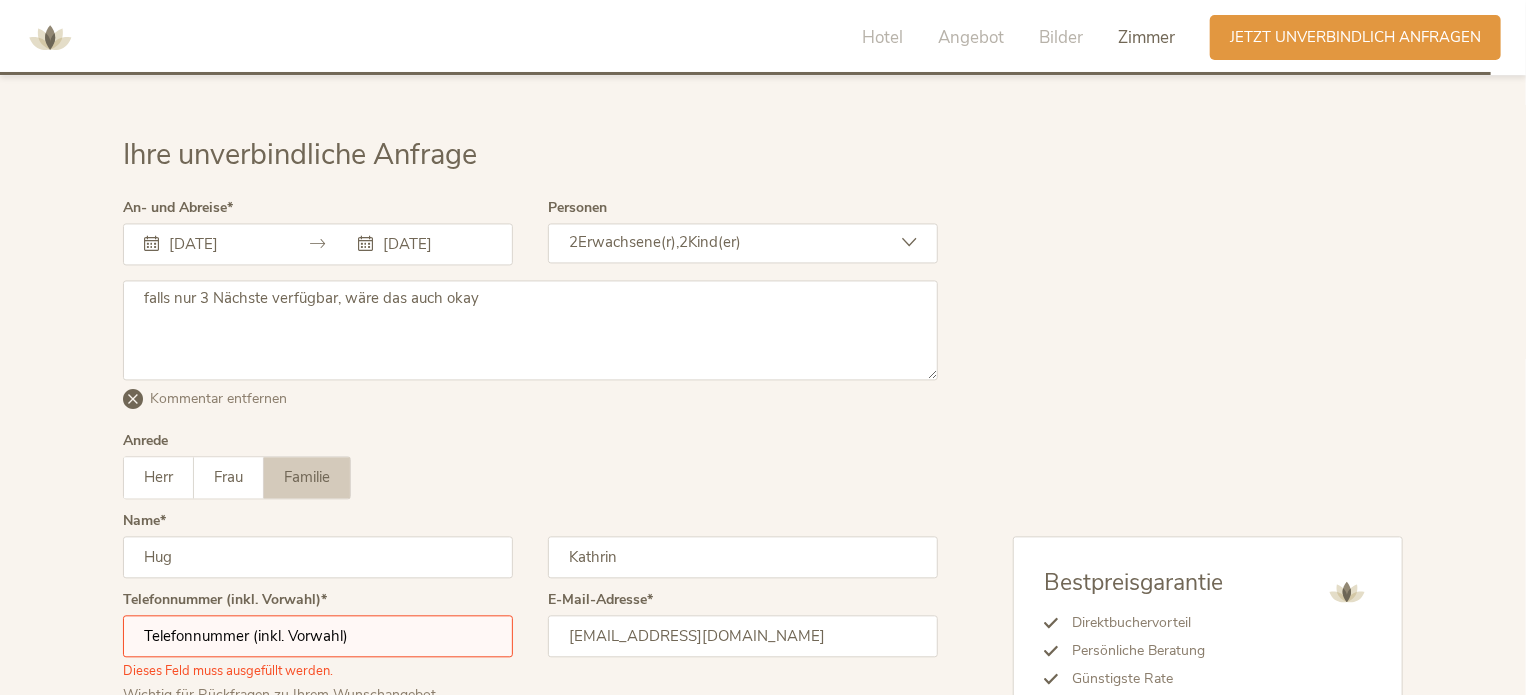 type on "falls nur 3 Nächste verfügbar, wäre das auch okay" 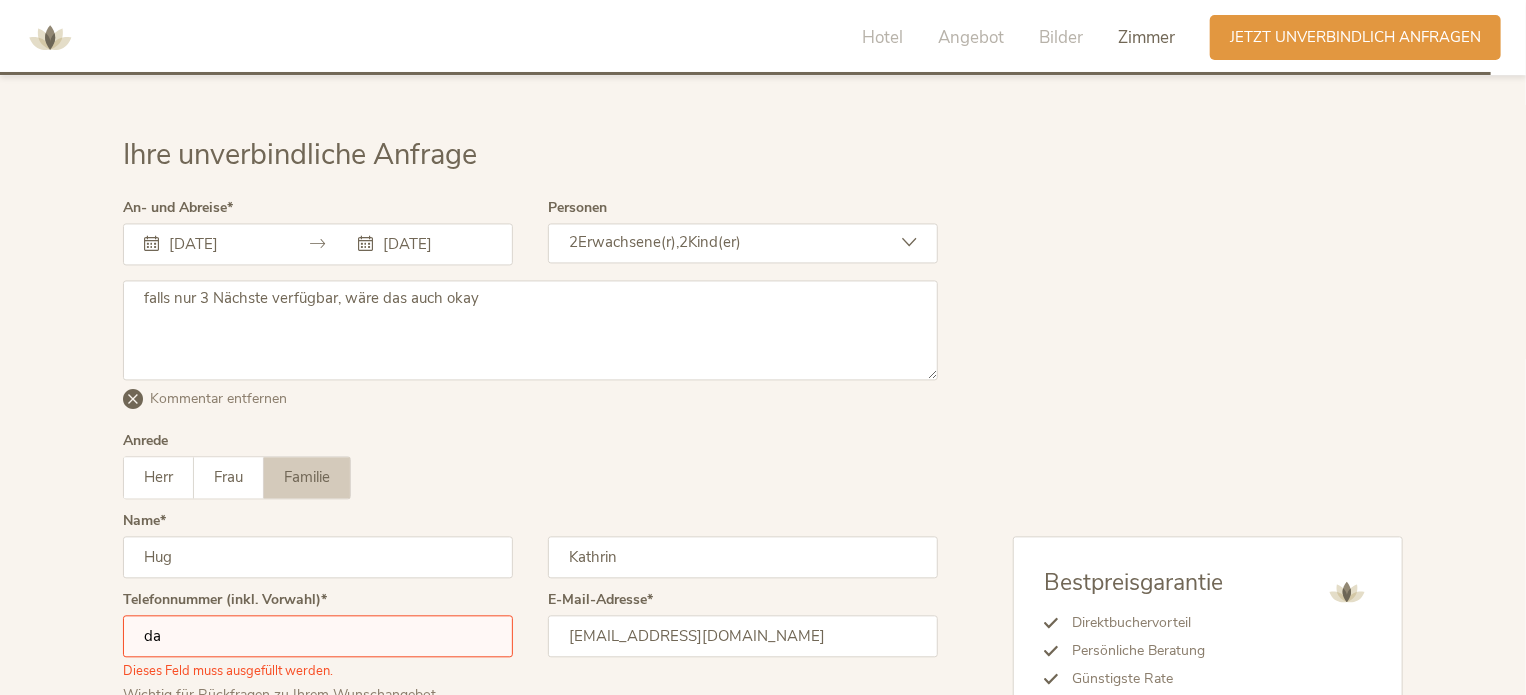 type on "d" 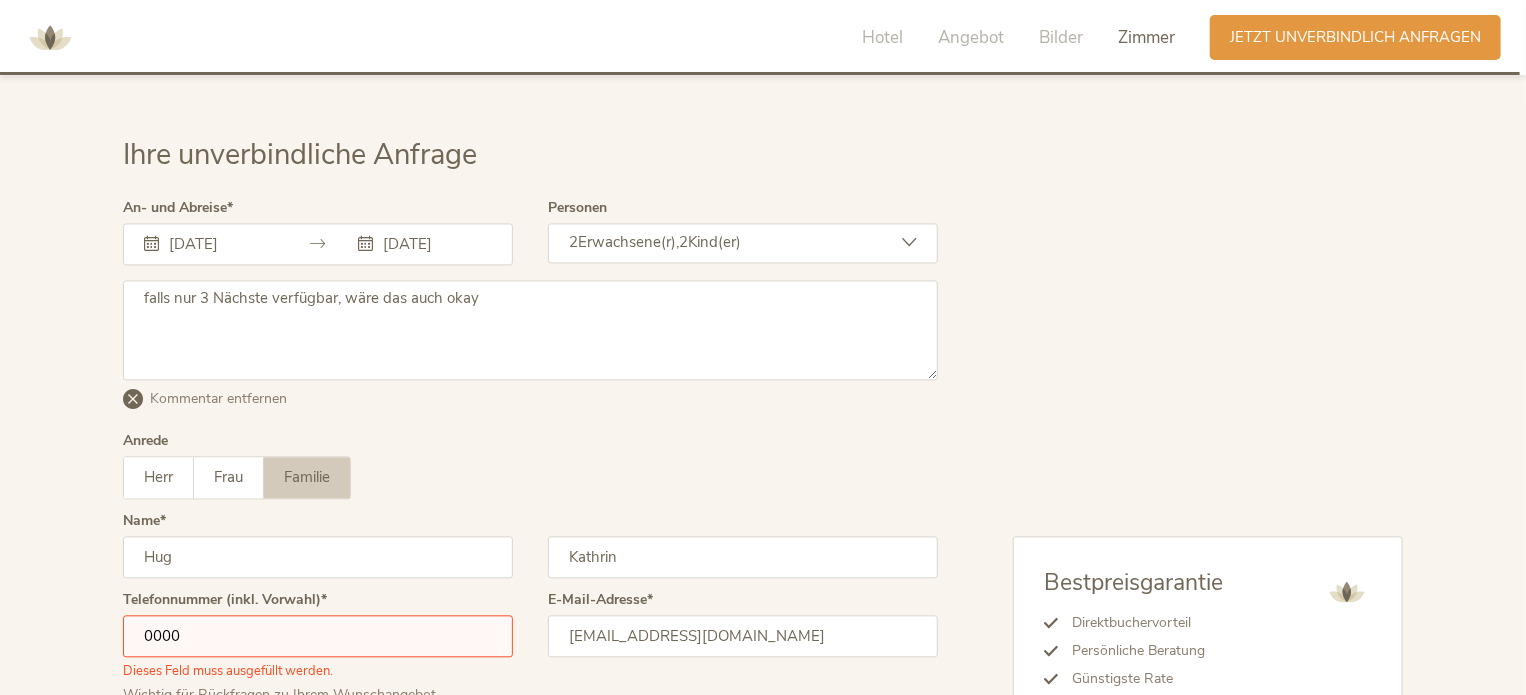 scroll, scrollTop: 6003, scrollLeft: 0, axis: vertical 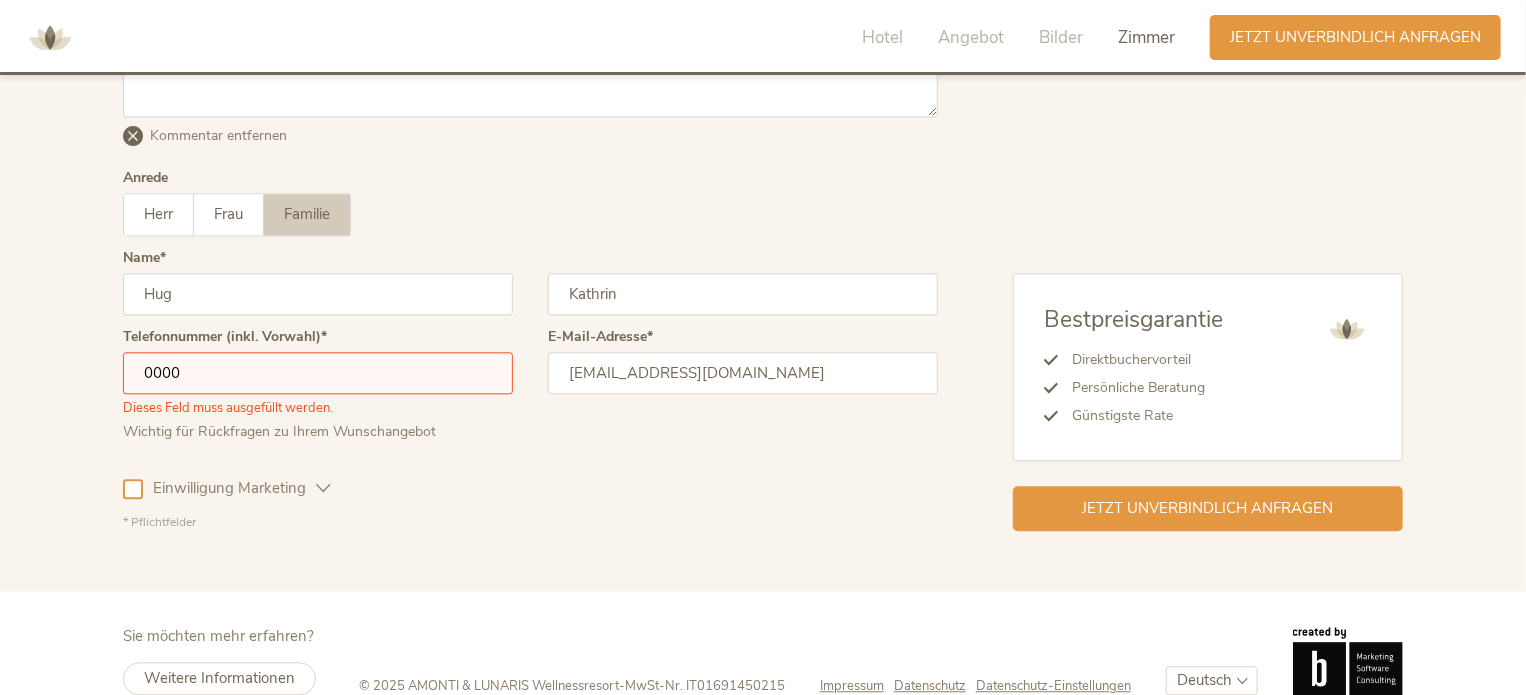 type on "0000" 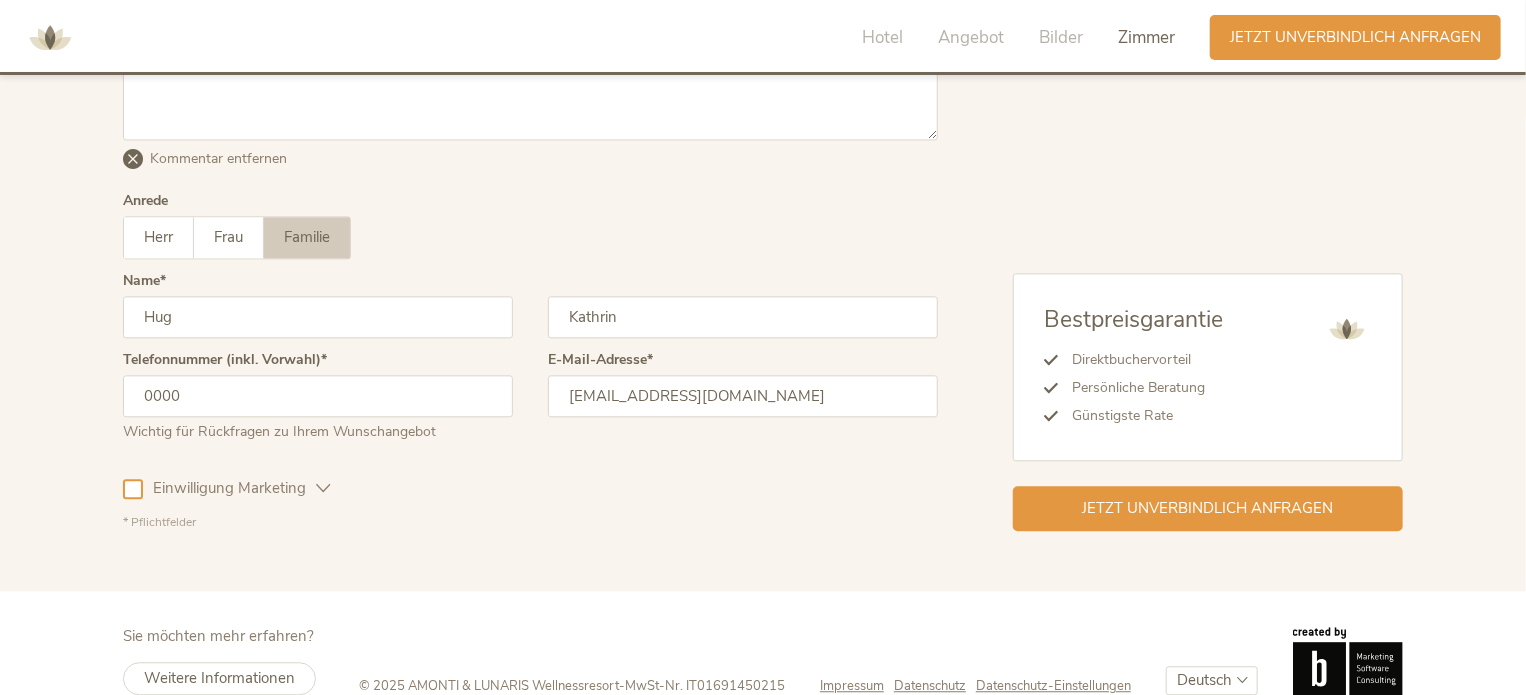 click at bounding box center (323, 488) 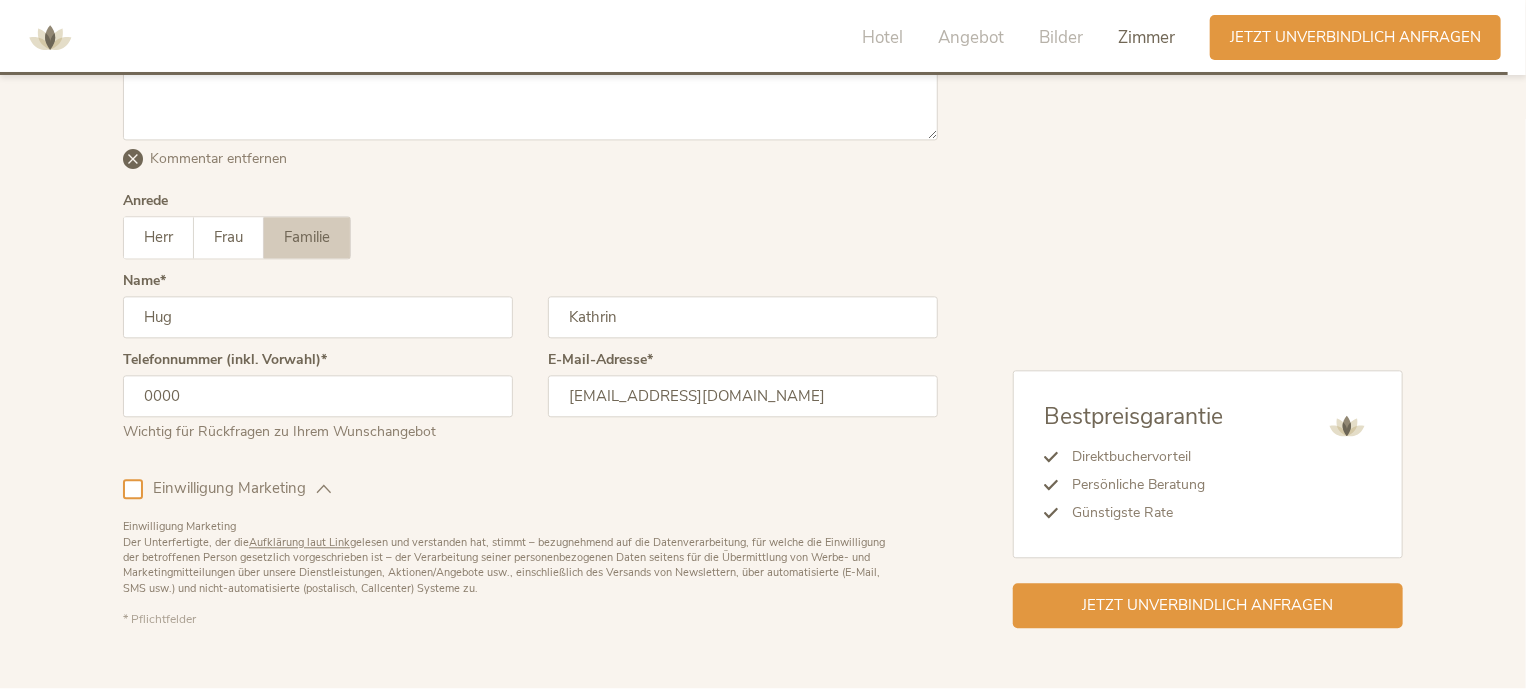 scroll, scrollTop: 6003, scrollLeft: 0, axis: vertical 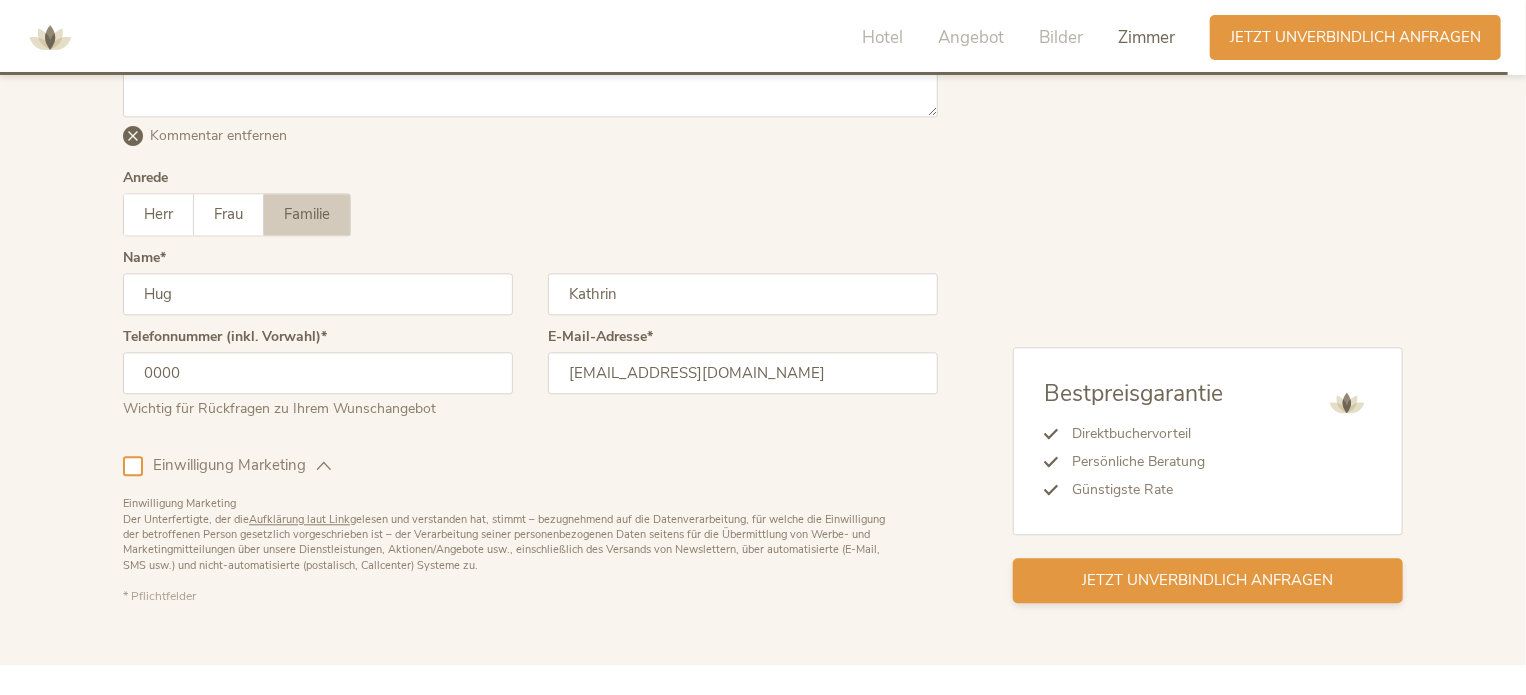 click on "Jetzt unverbindlich anfragen" at bounding box center [1208, 580] 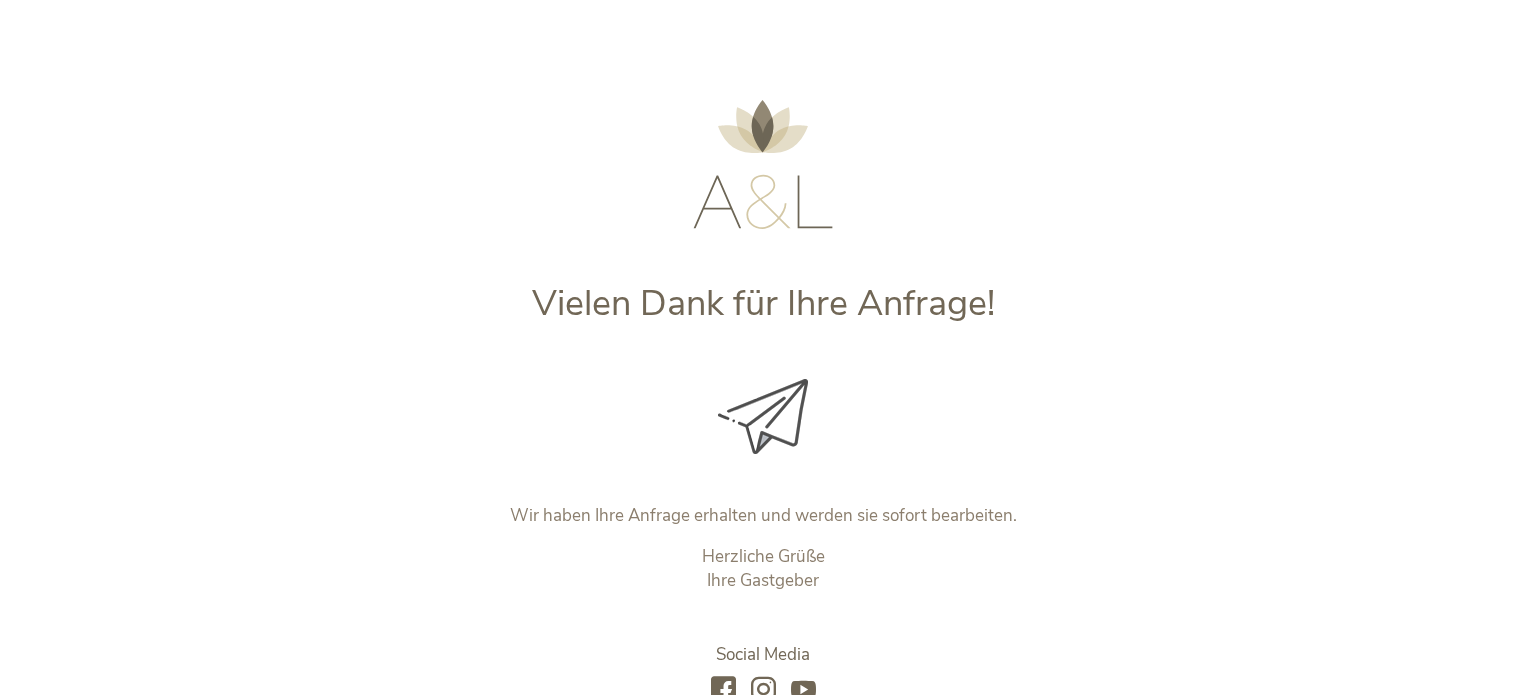 scroll, scrollTop: 0, scrollLeft: 0, axis: both 